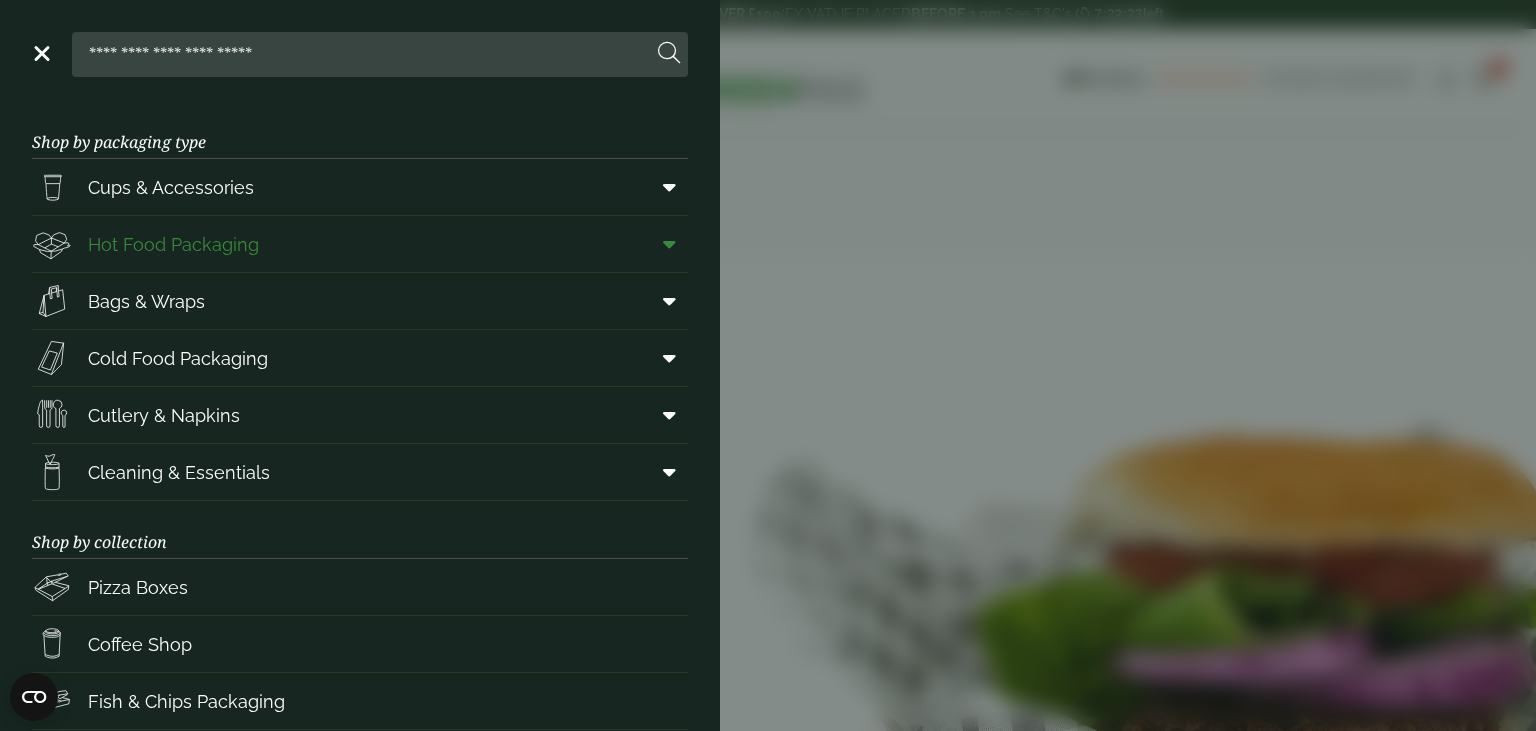 scroll, scrollTop: 0, scrollLeft: 0, axis: both 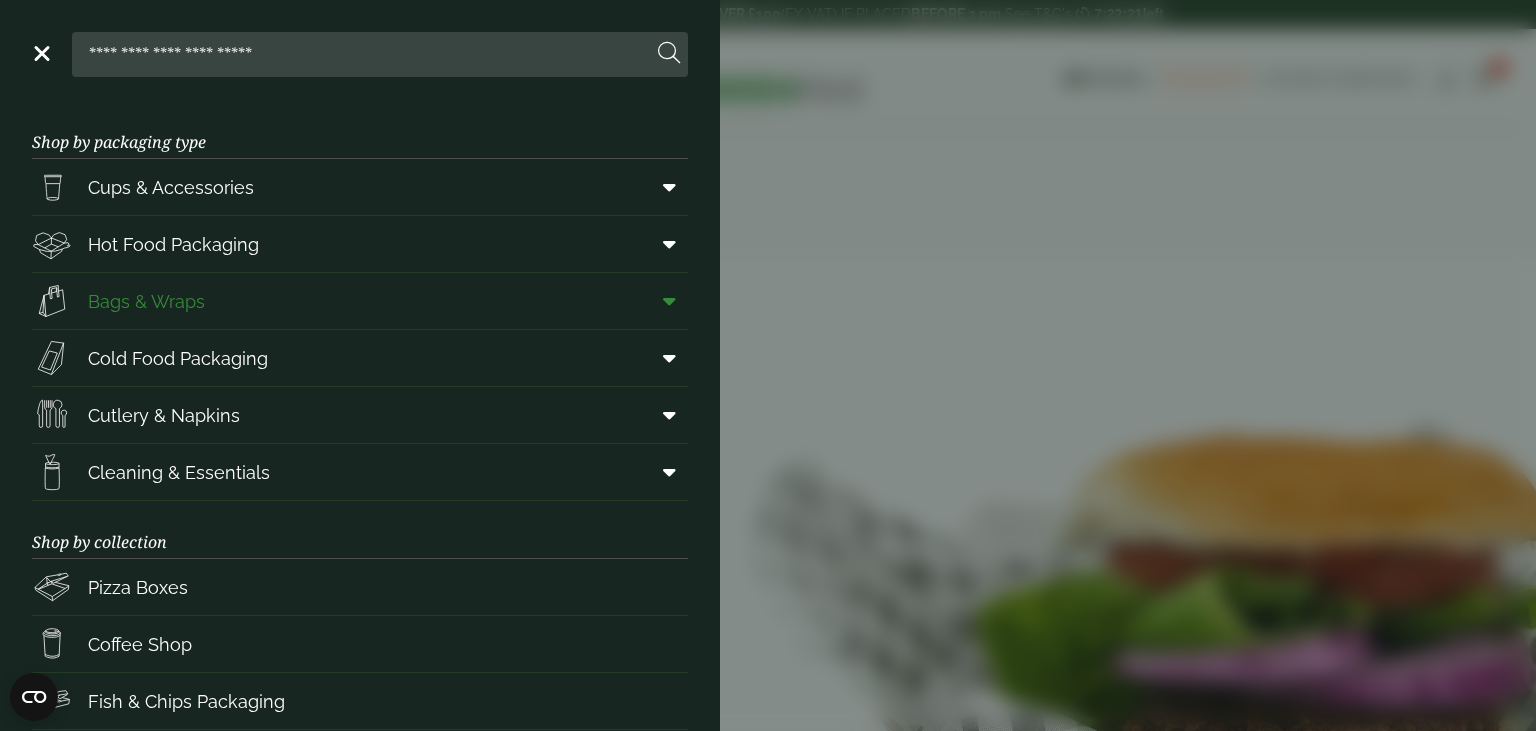 click at bounding box center [669, 301] 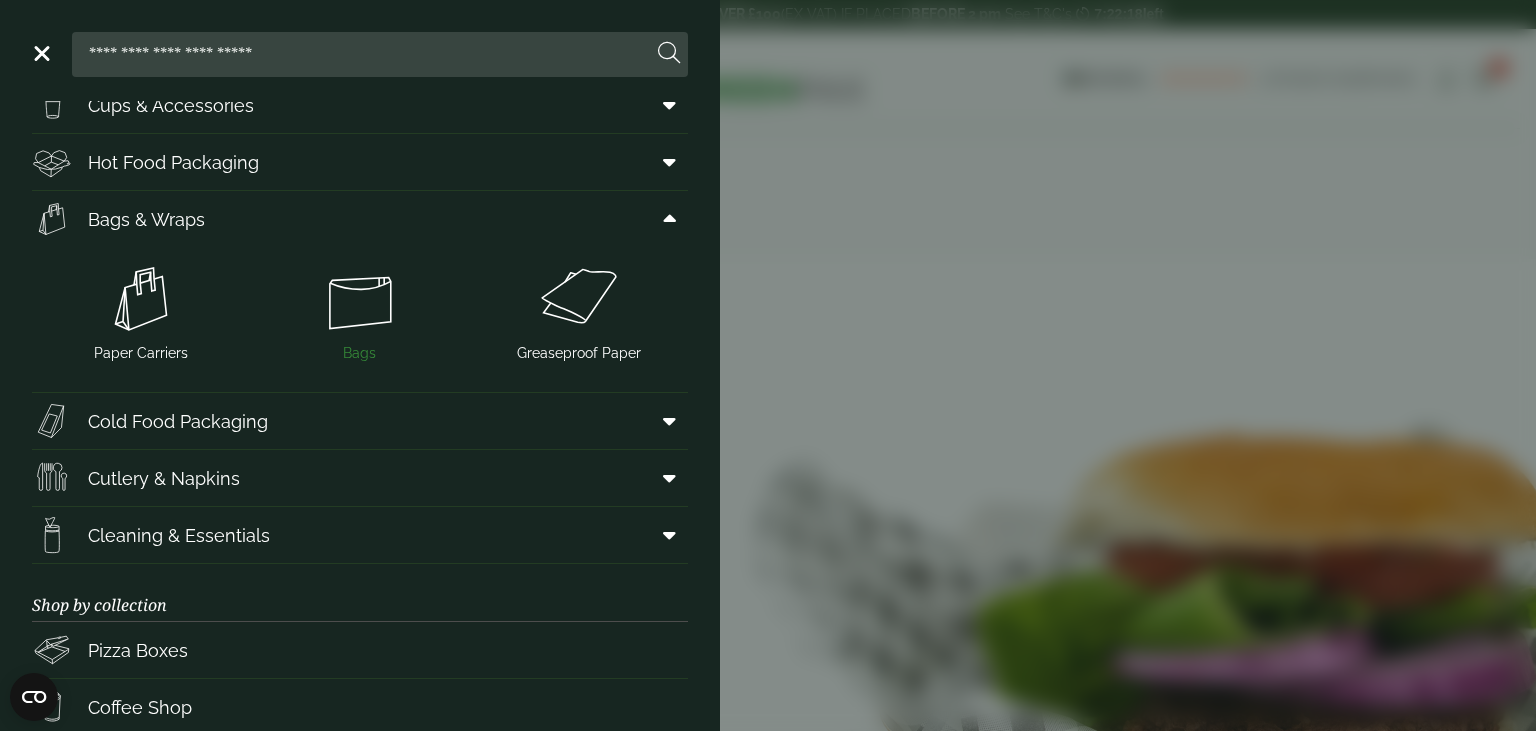 scroll, scrollTop: 130, scrollLeft: 0, axis: vertical 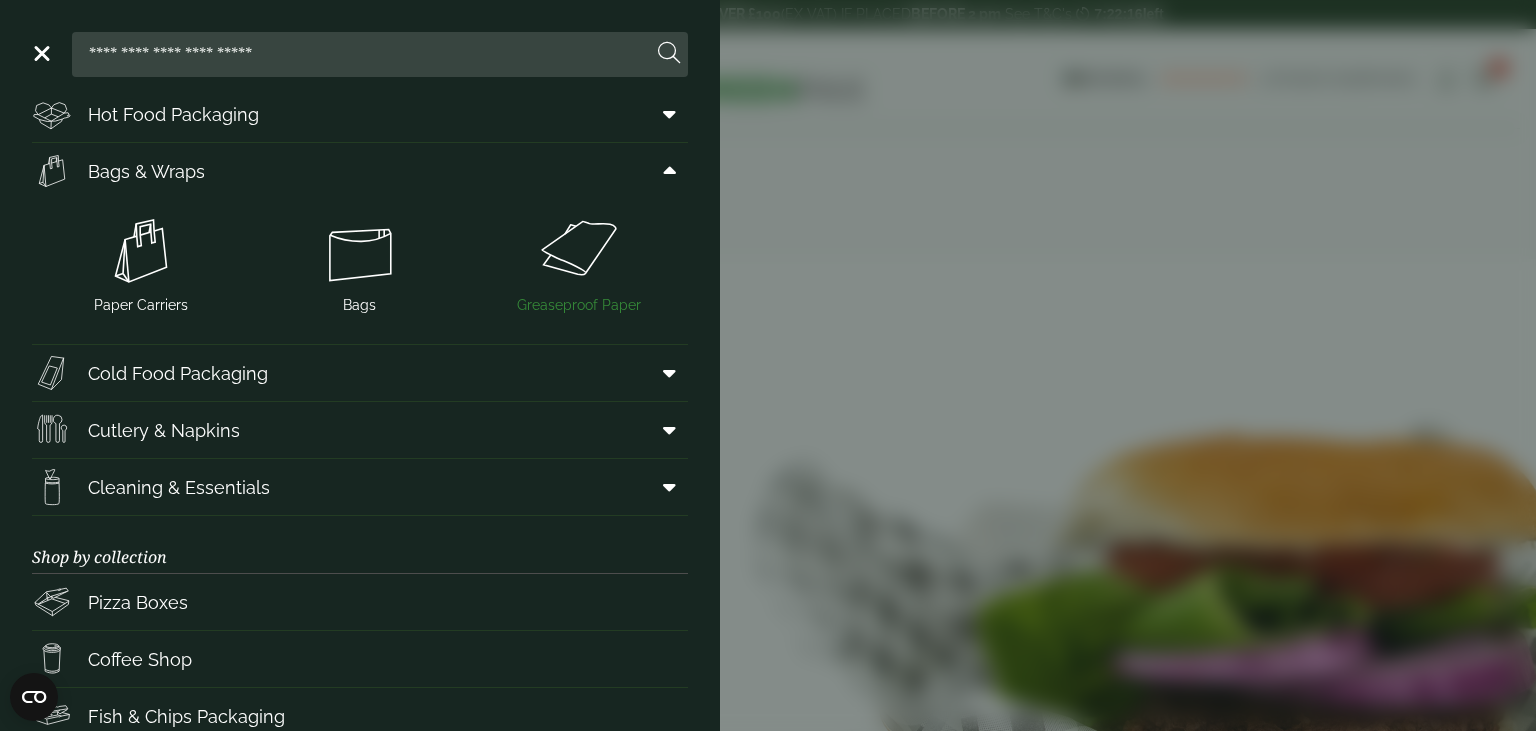 click at bounding box center [578, 251] 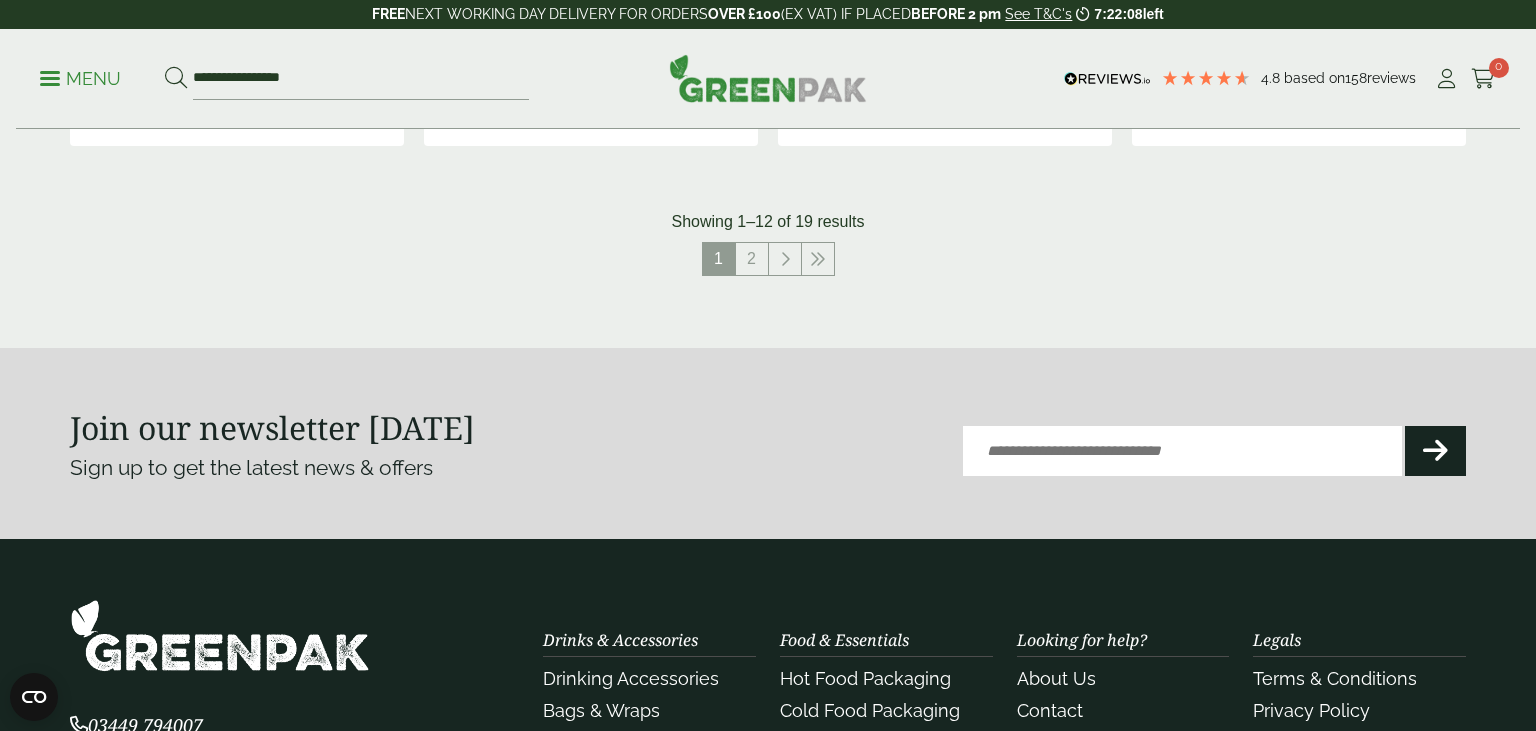 scroll, scrollTop: 2428, scrollLeft: 0, axis: vertical 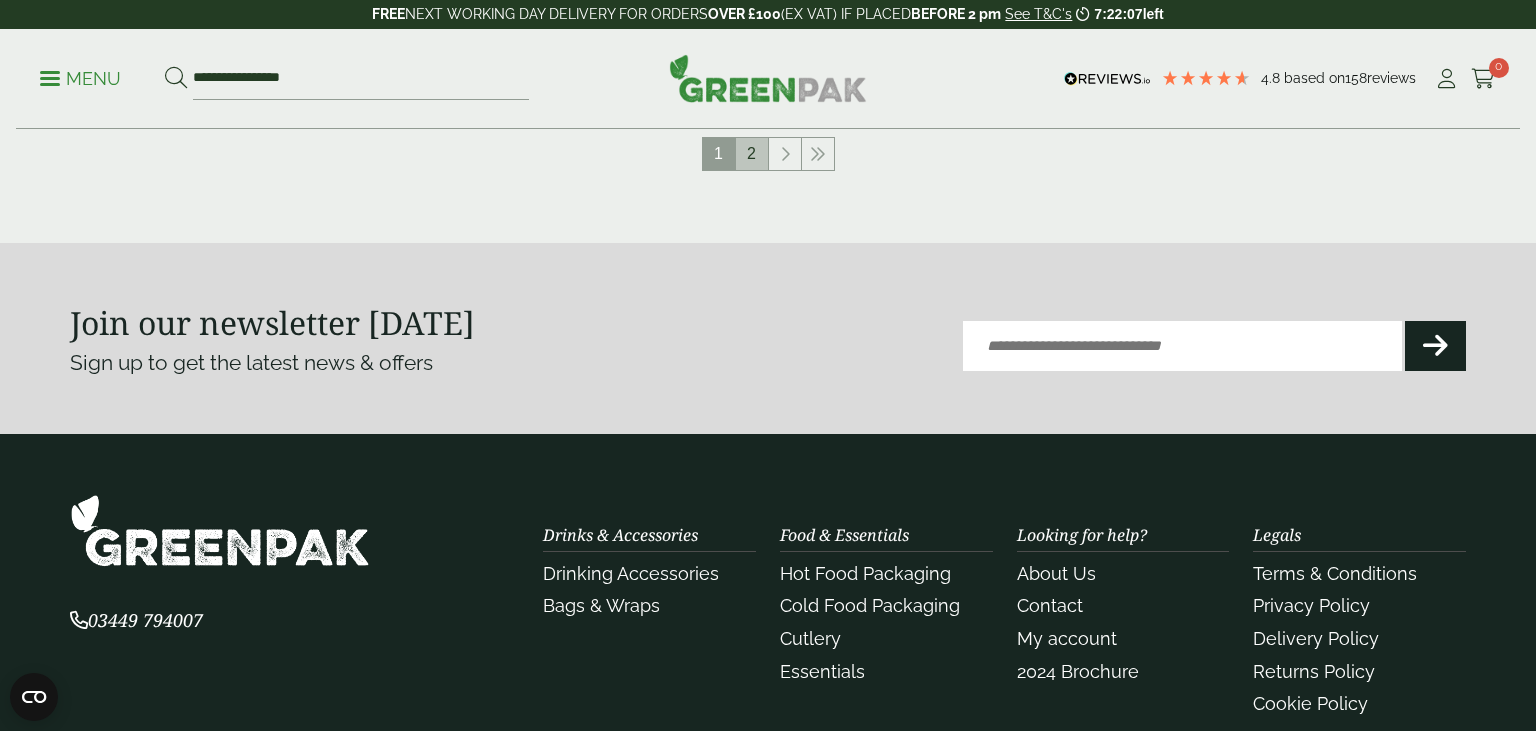 click on "2" at bounding box center [752, 154] 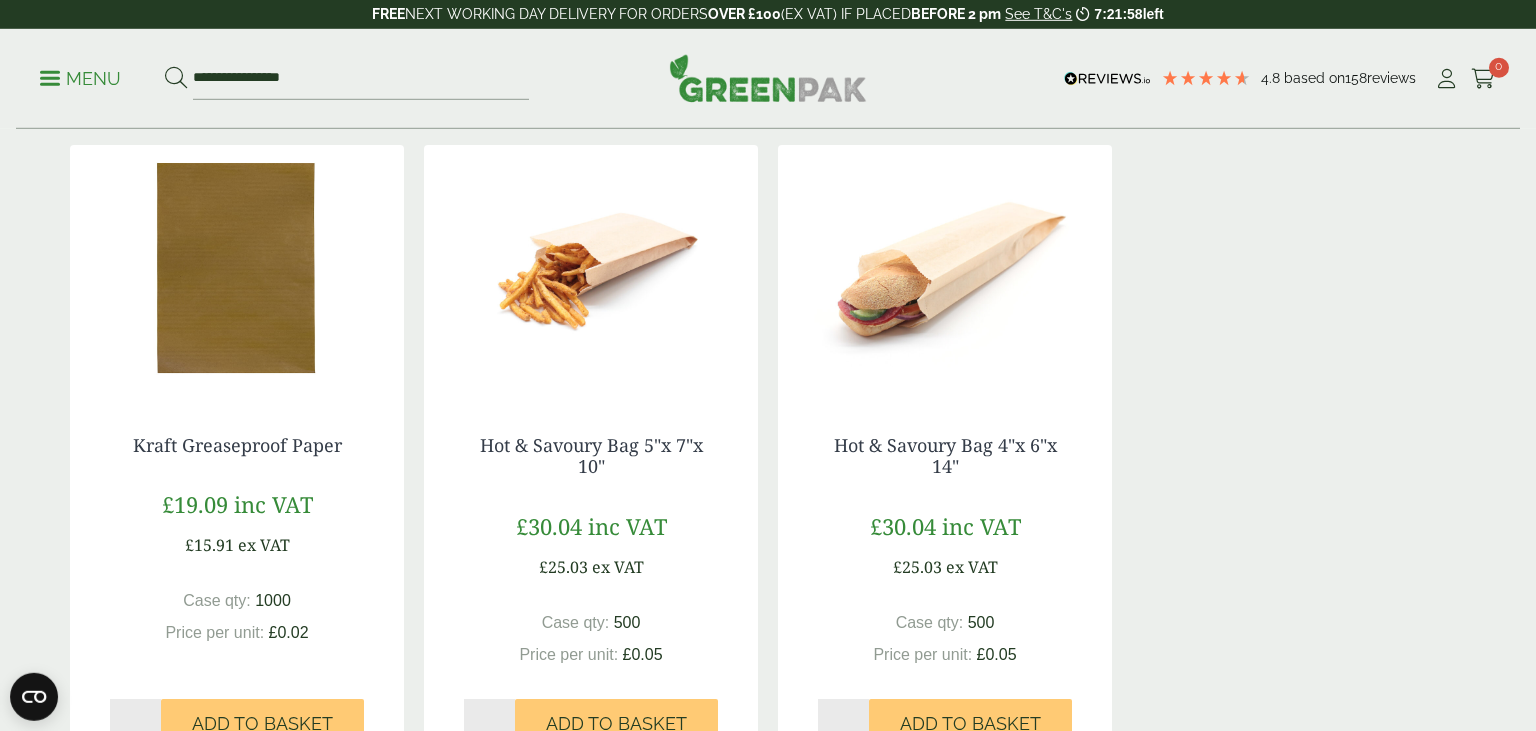scroll, scrollTop: 1053, scrollLeft: 0, axis: vertical 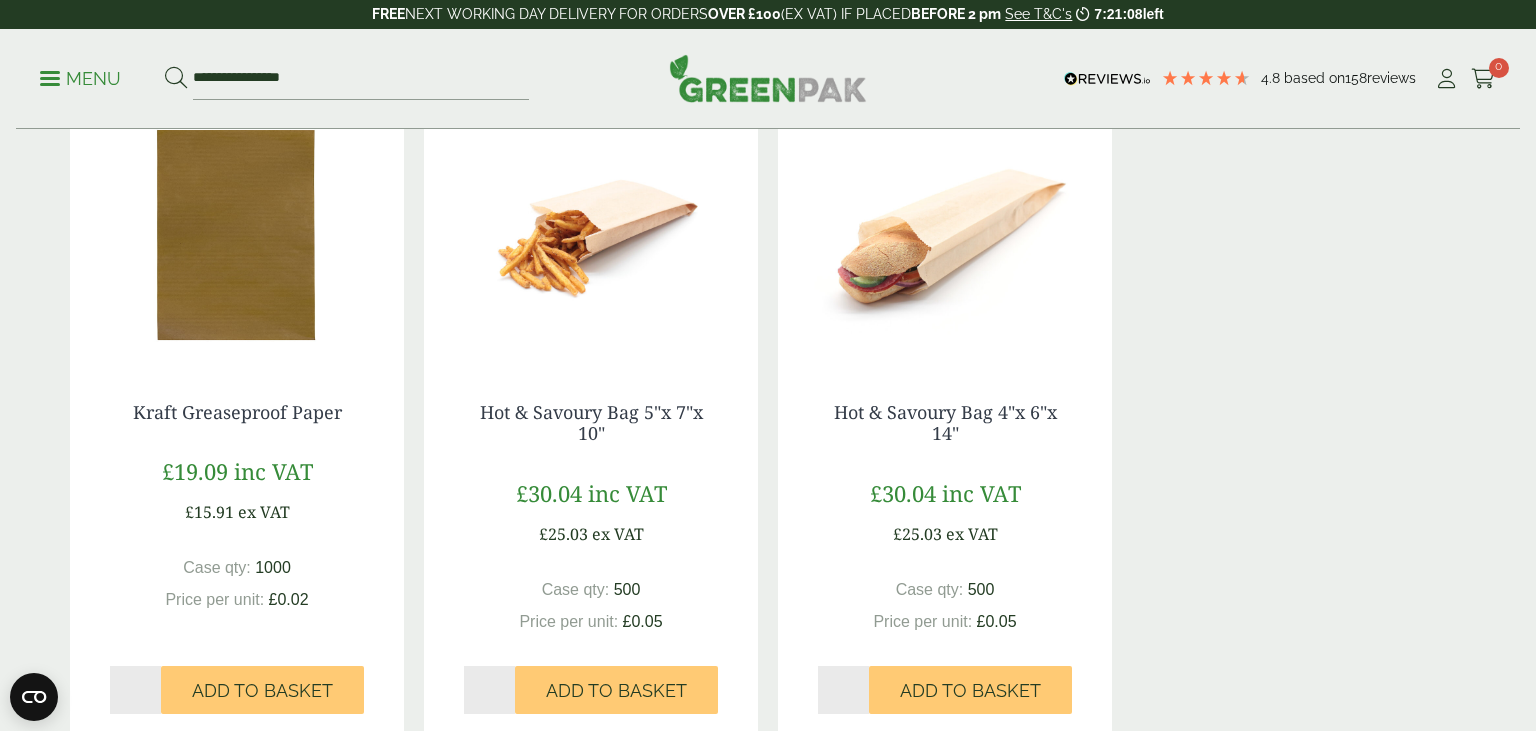 click on "Menu" at bounding box center [80, 79] 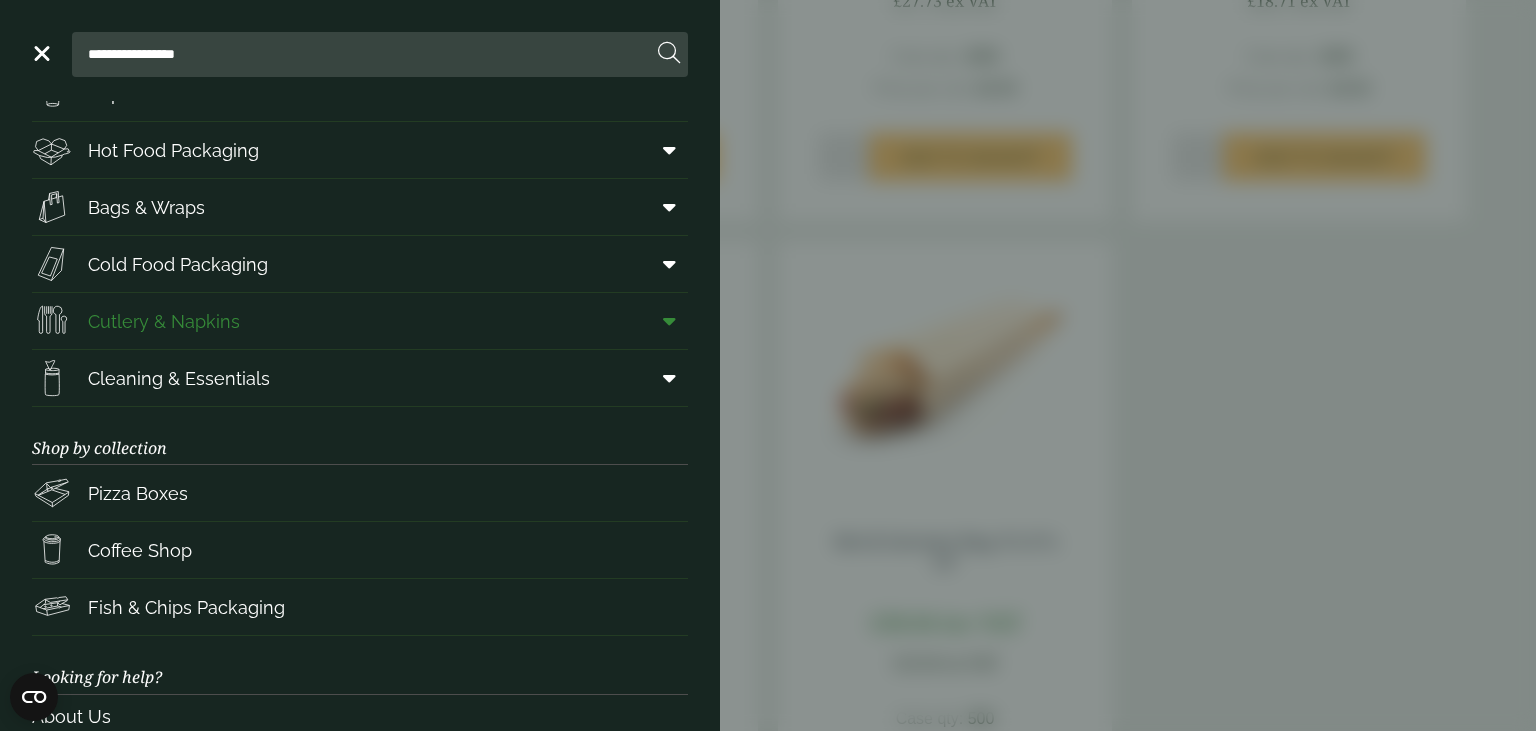 scroll, scrollTop: 0, scrollLeft: 0, axis: both 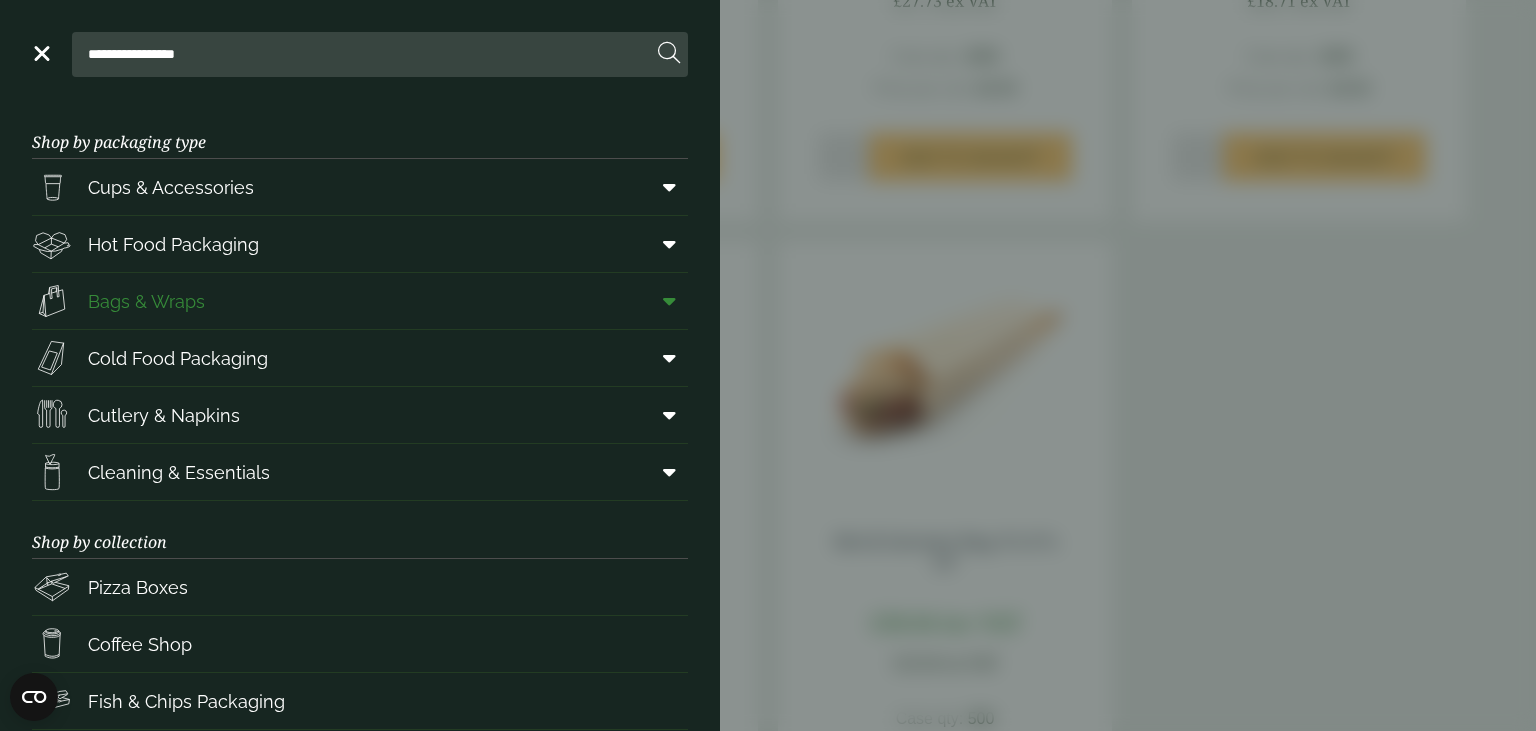 click at bounding box center [669, 301] 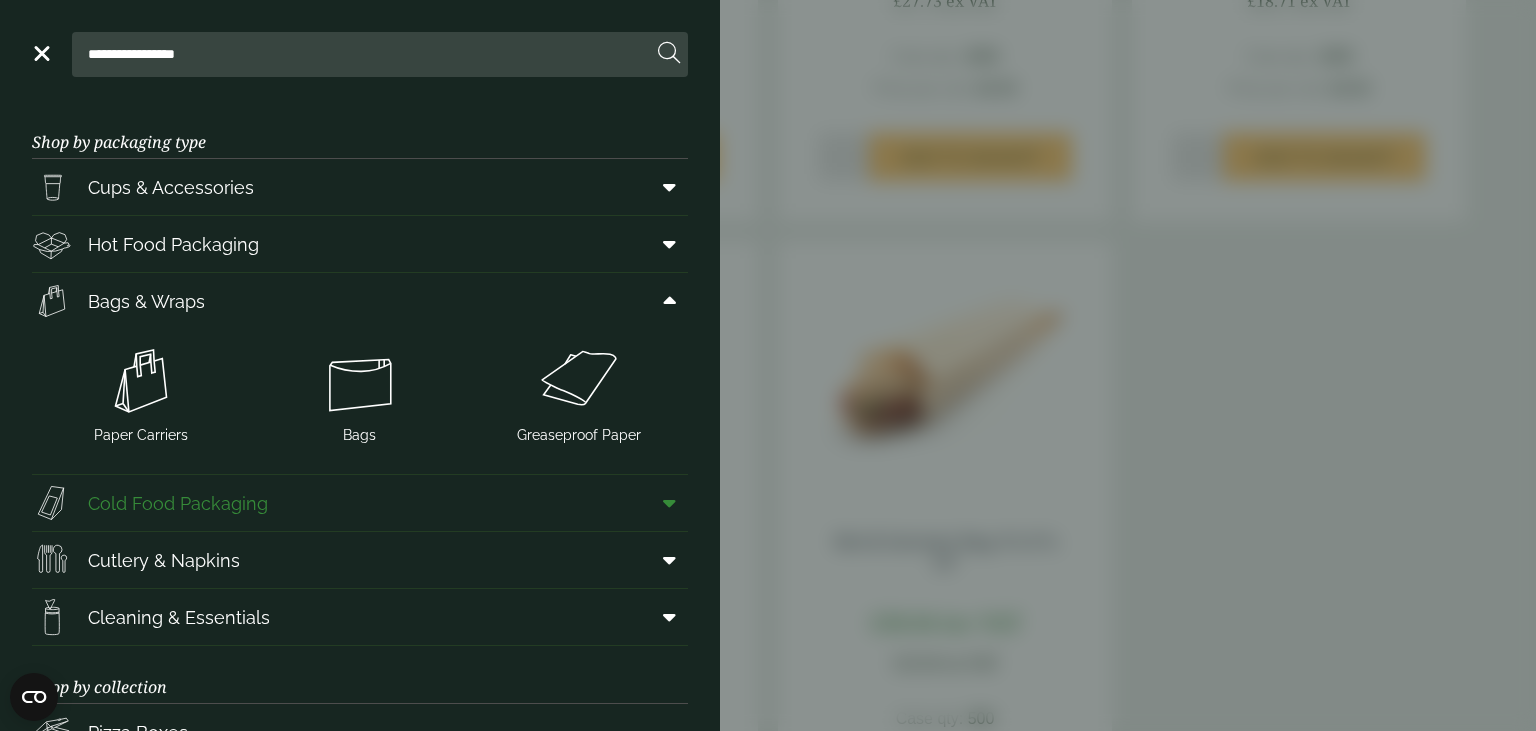 click at bounding box center [669, 503] 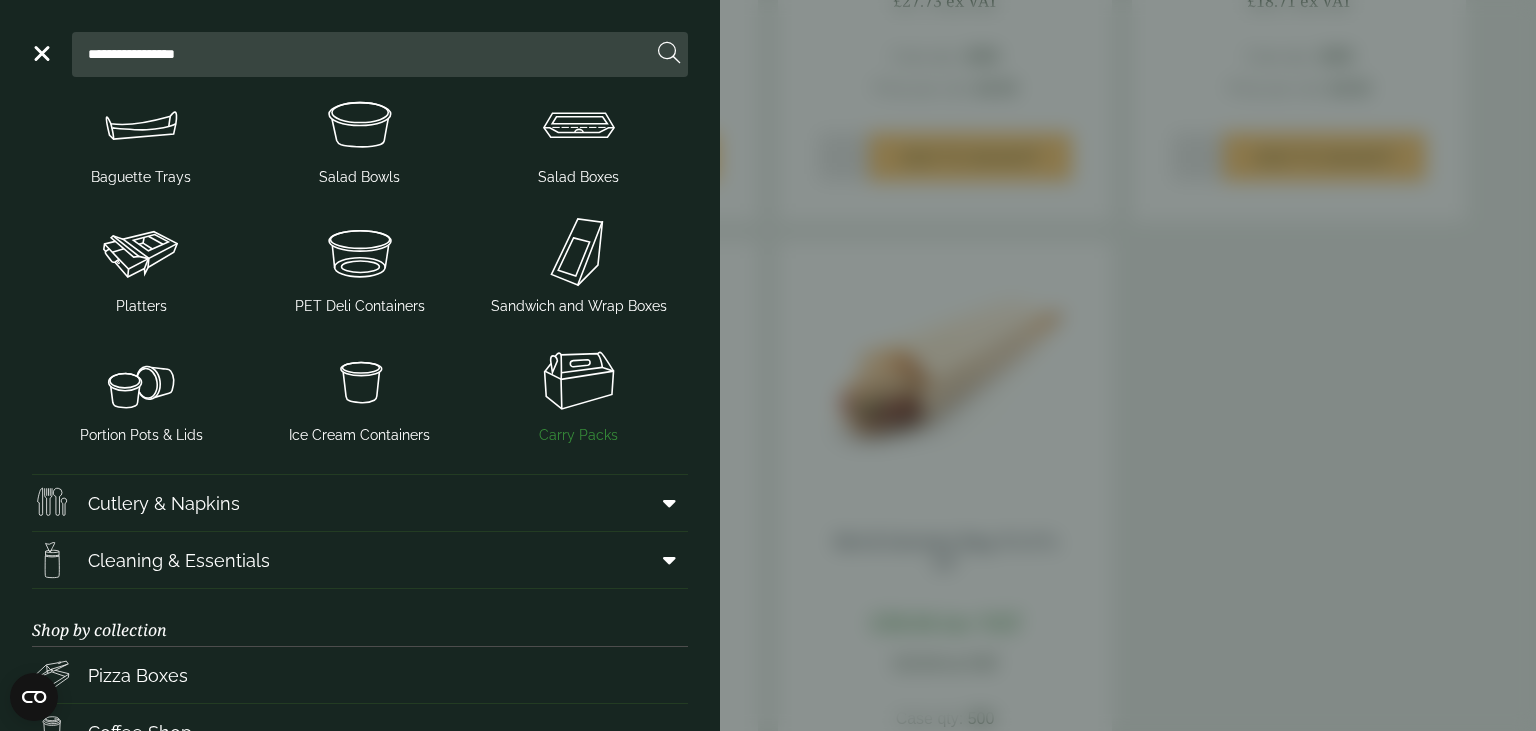 scroll, scrollTop: 518, scrollLeft: 0, axis: vertical 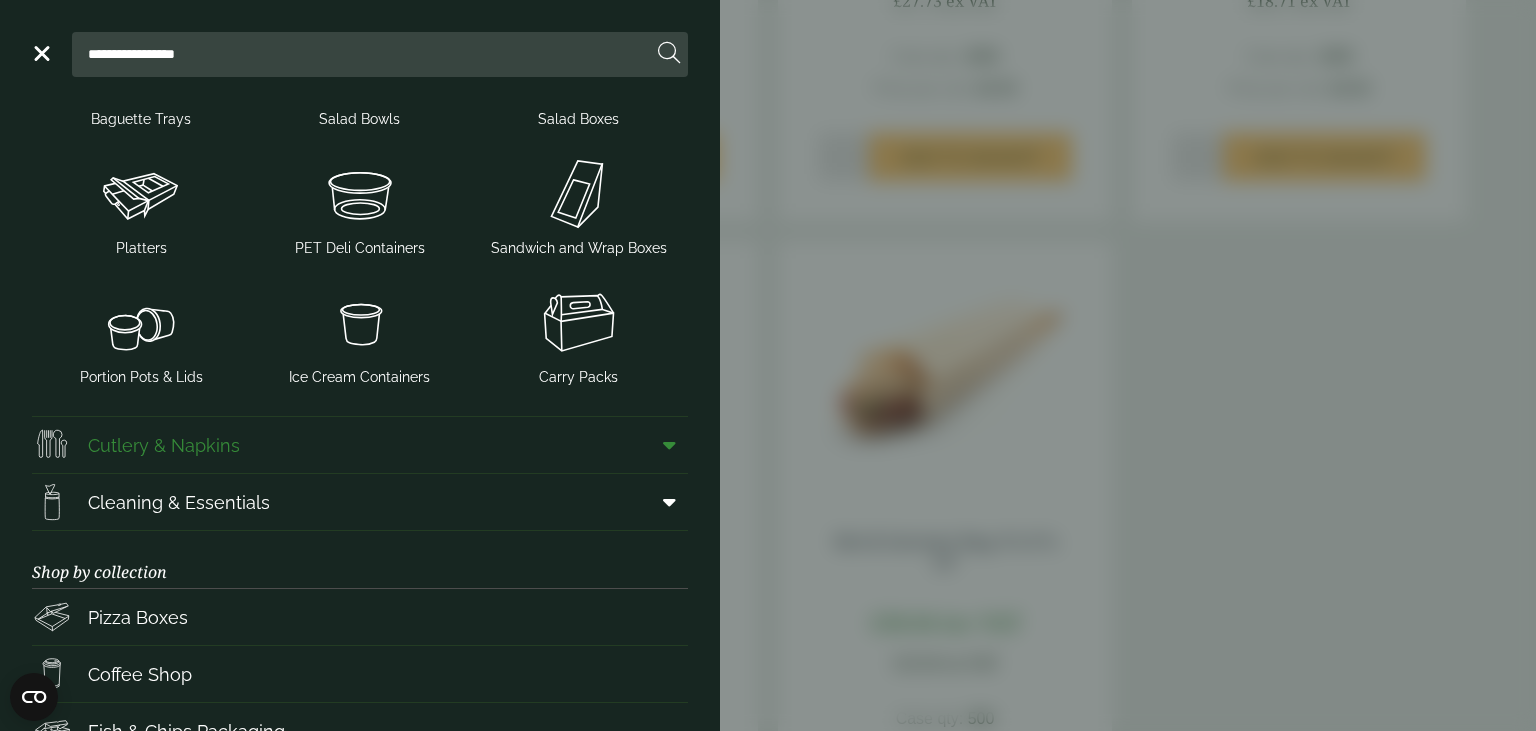 click at bounding box center [665, 445] 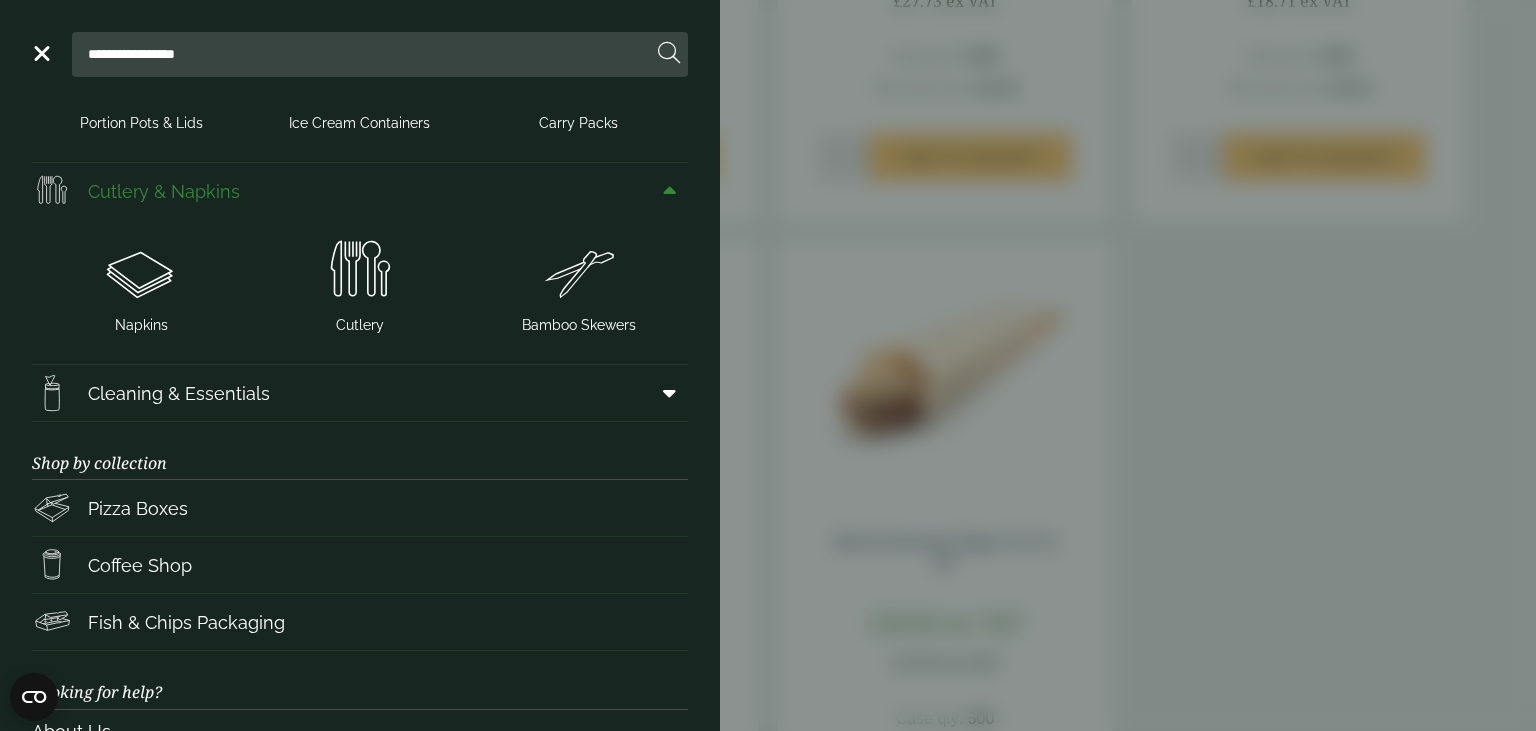 scroll, scrollTop: 778, scrollLeft: 0, axis: vertical 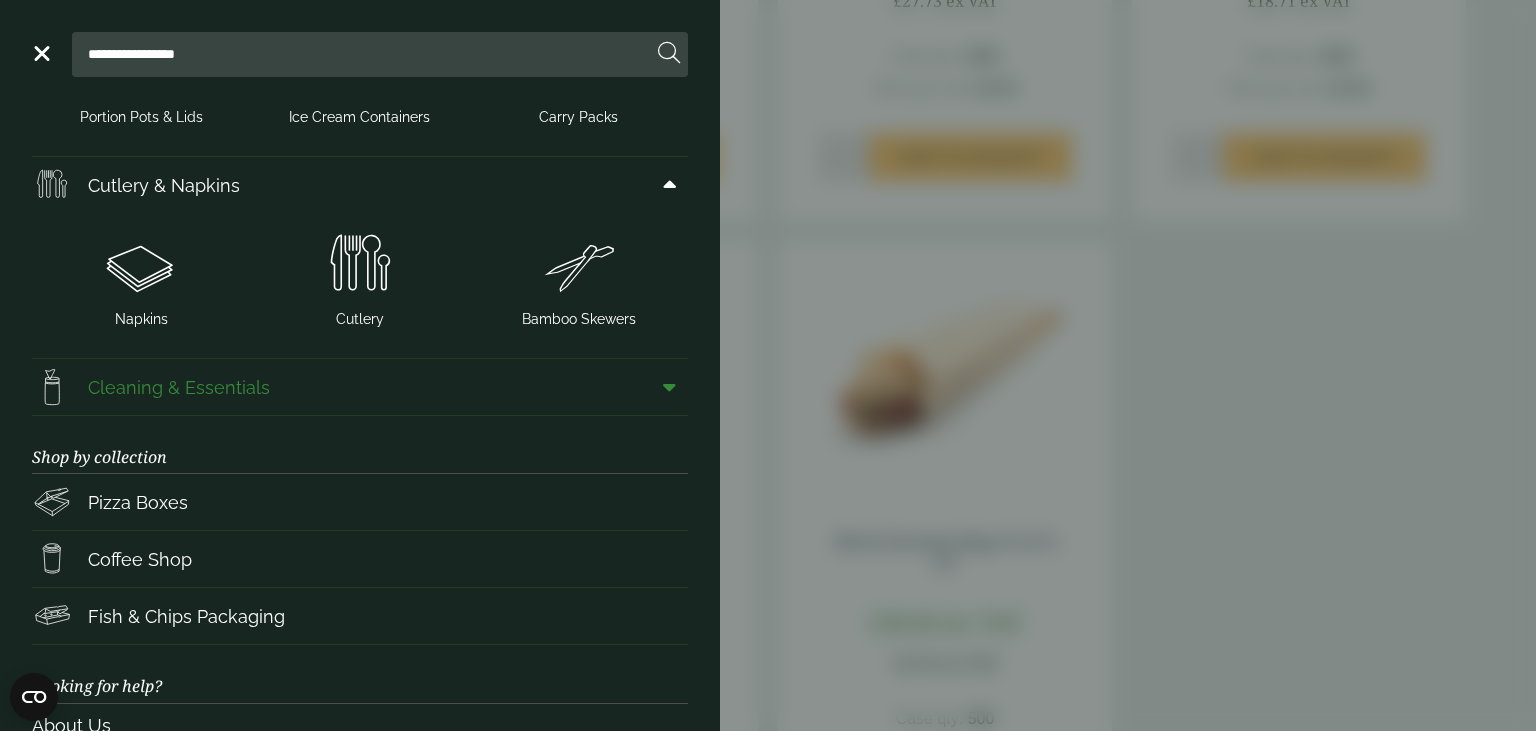 click at bounding box center (665, 387) 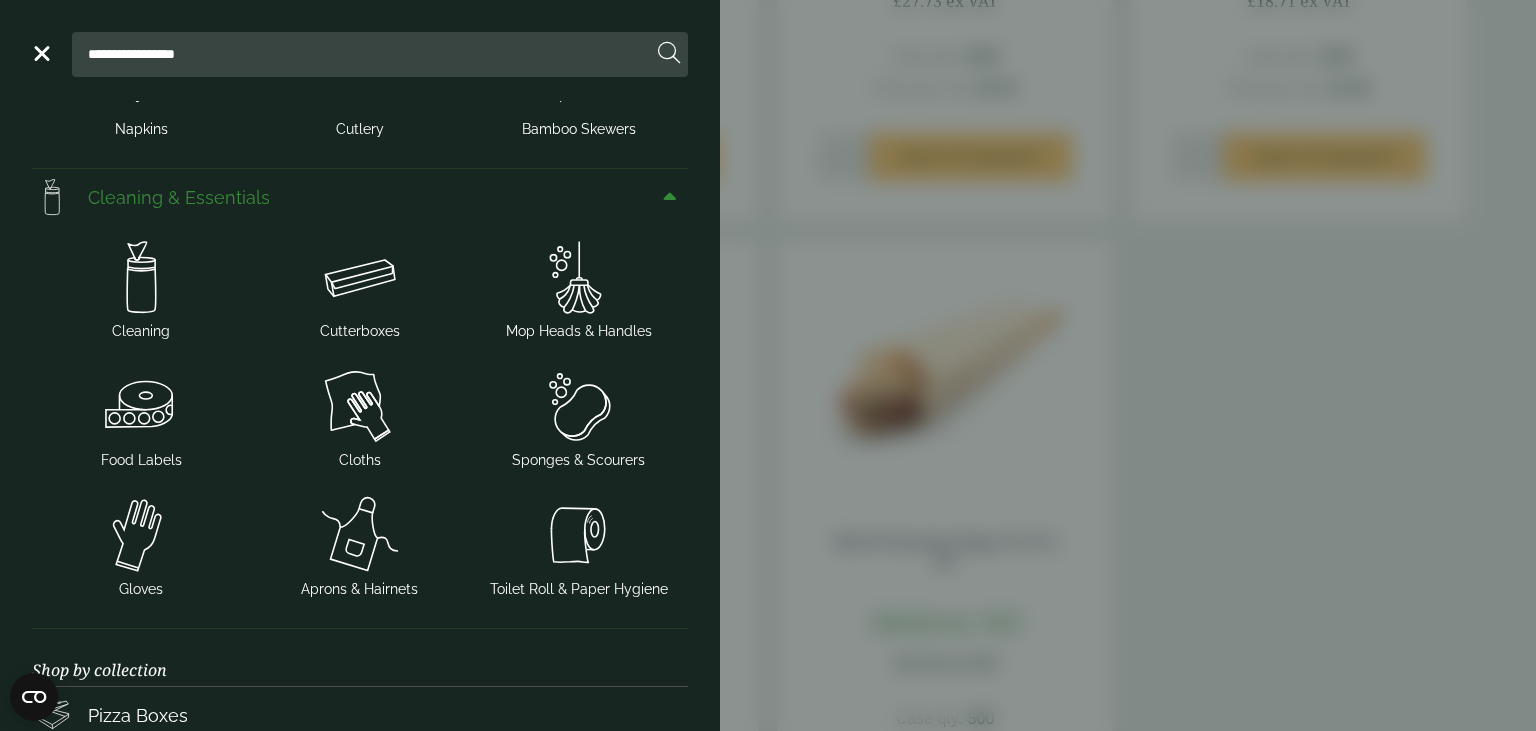 scroll, scrollTop: 1037, scrollLeft: 0, axis: vertical 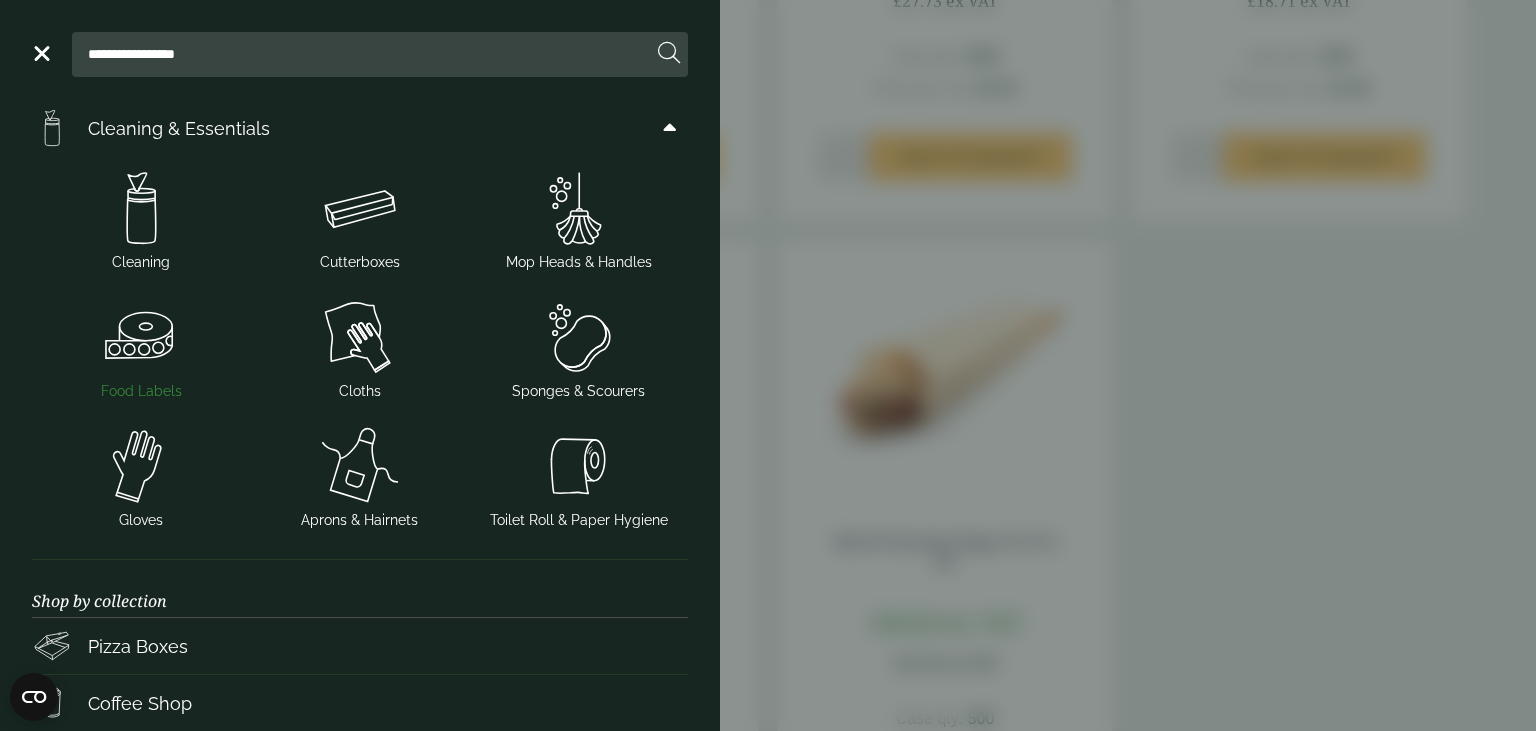 click at bounding box center (141, 337) 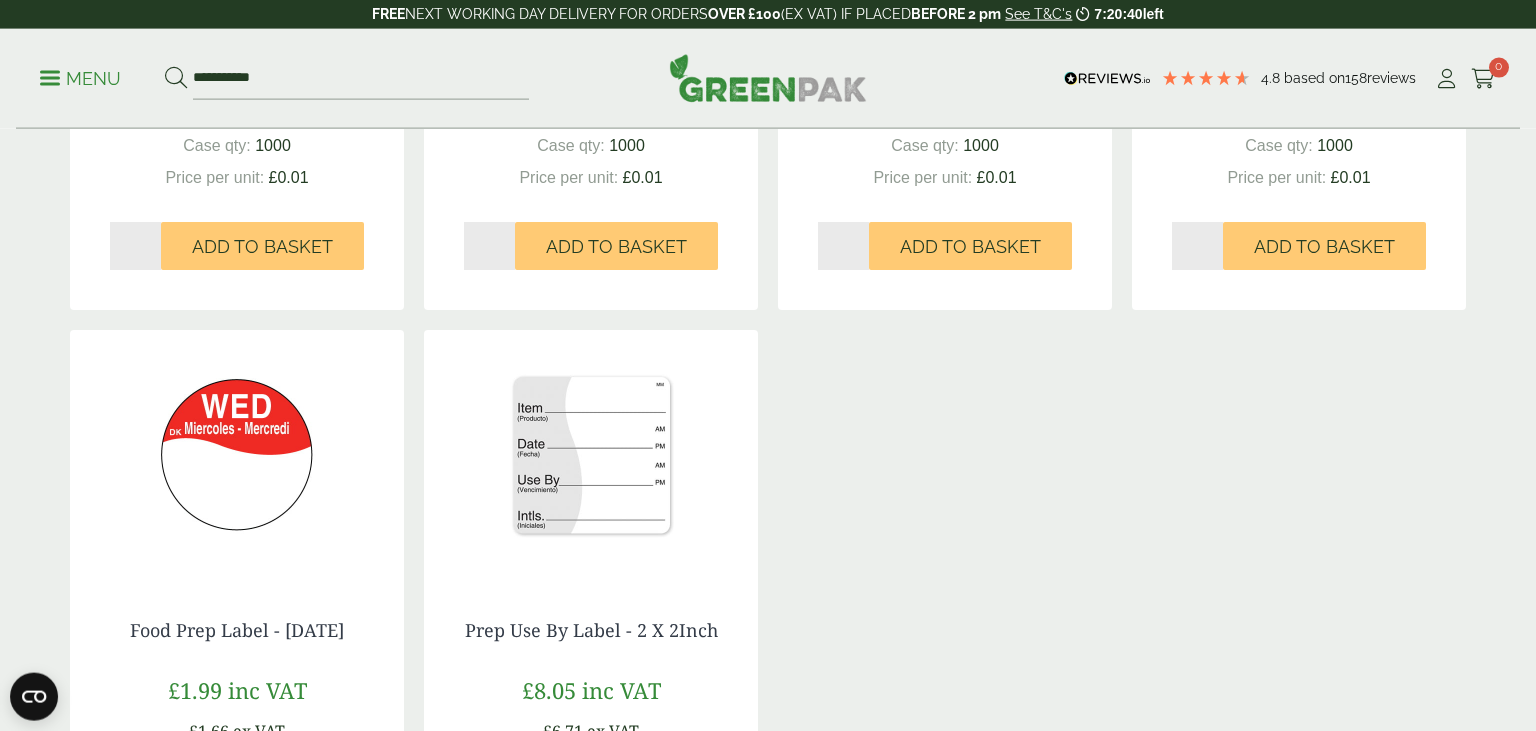 scroll, scrollTop: 1372, scrollLeft: 0, axis: vertical 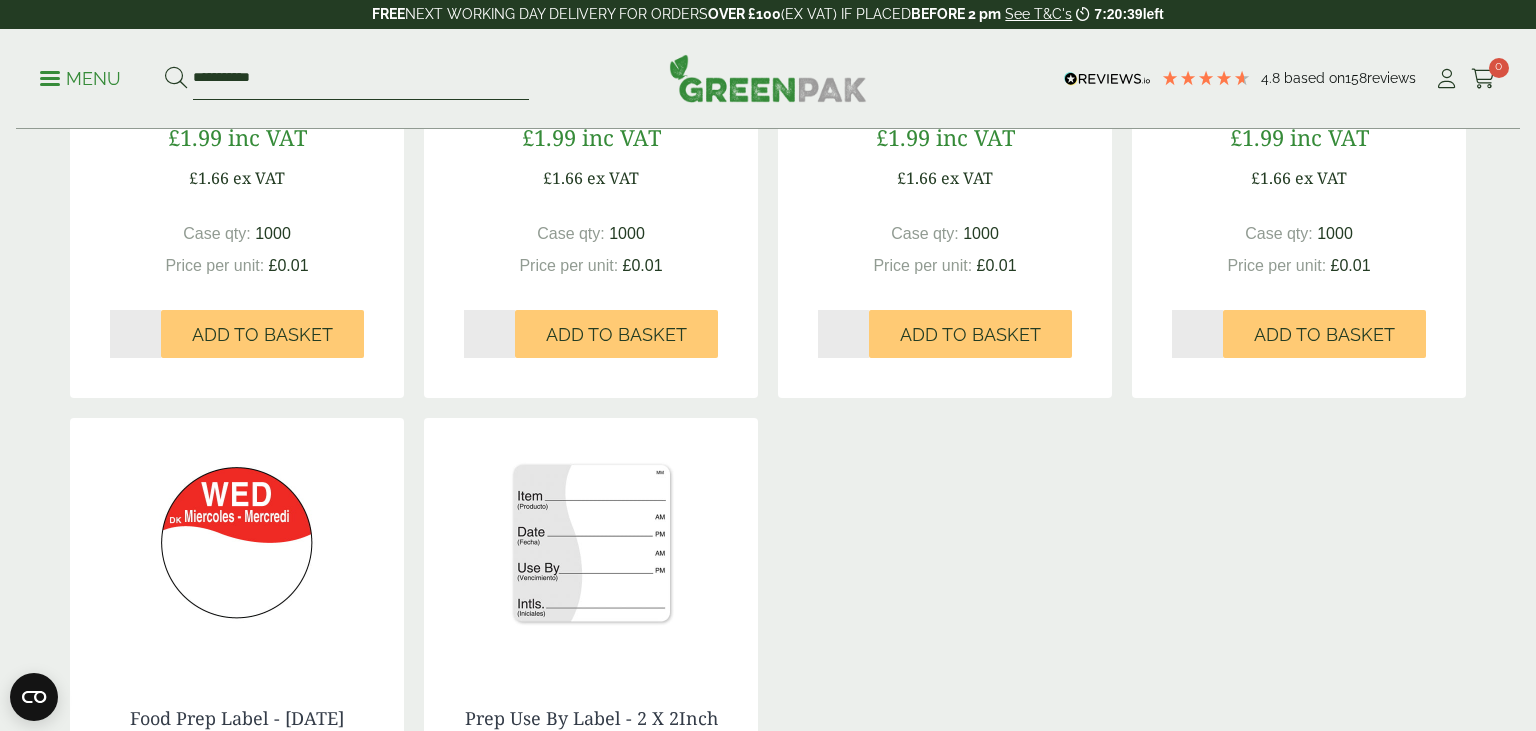 click on "**********" at bounding box center (361, 79) 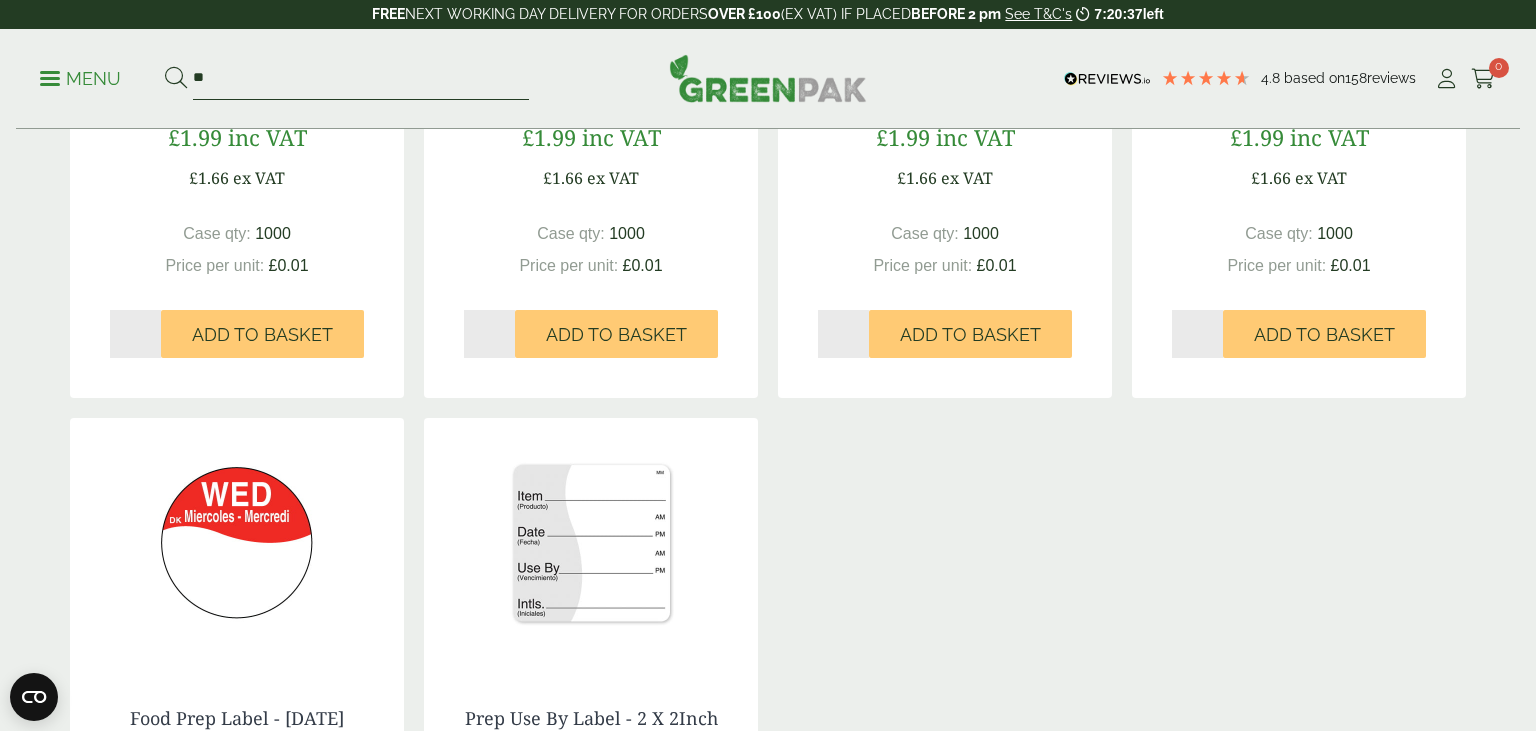 type on "*" 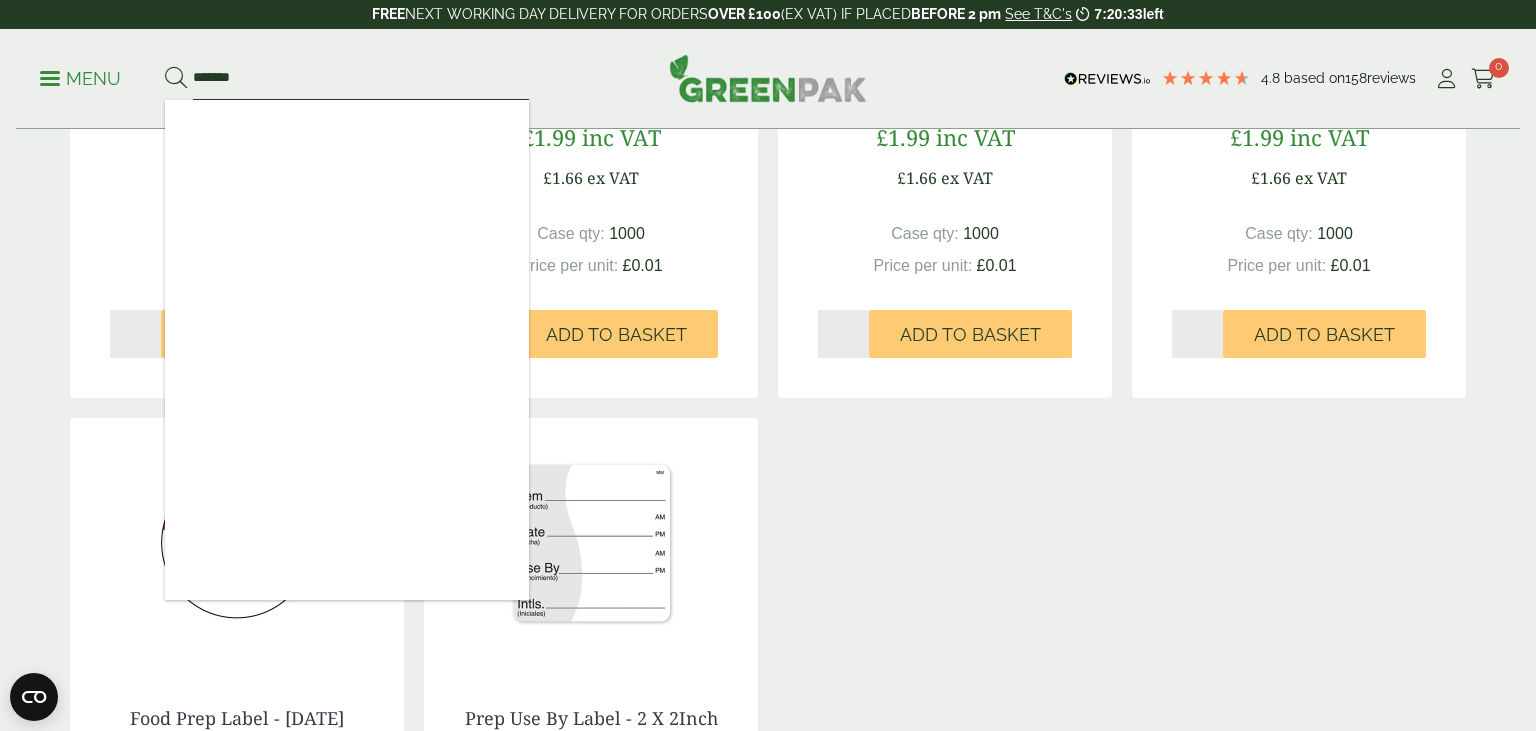 type on "*******" 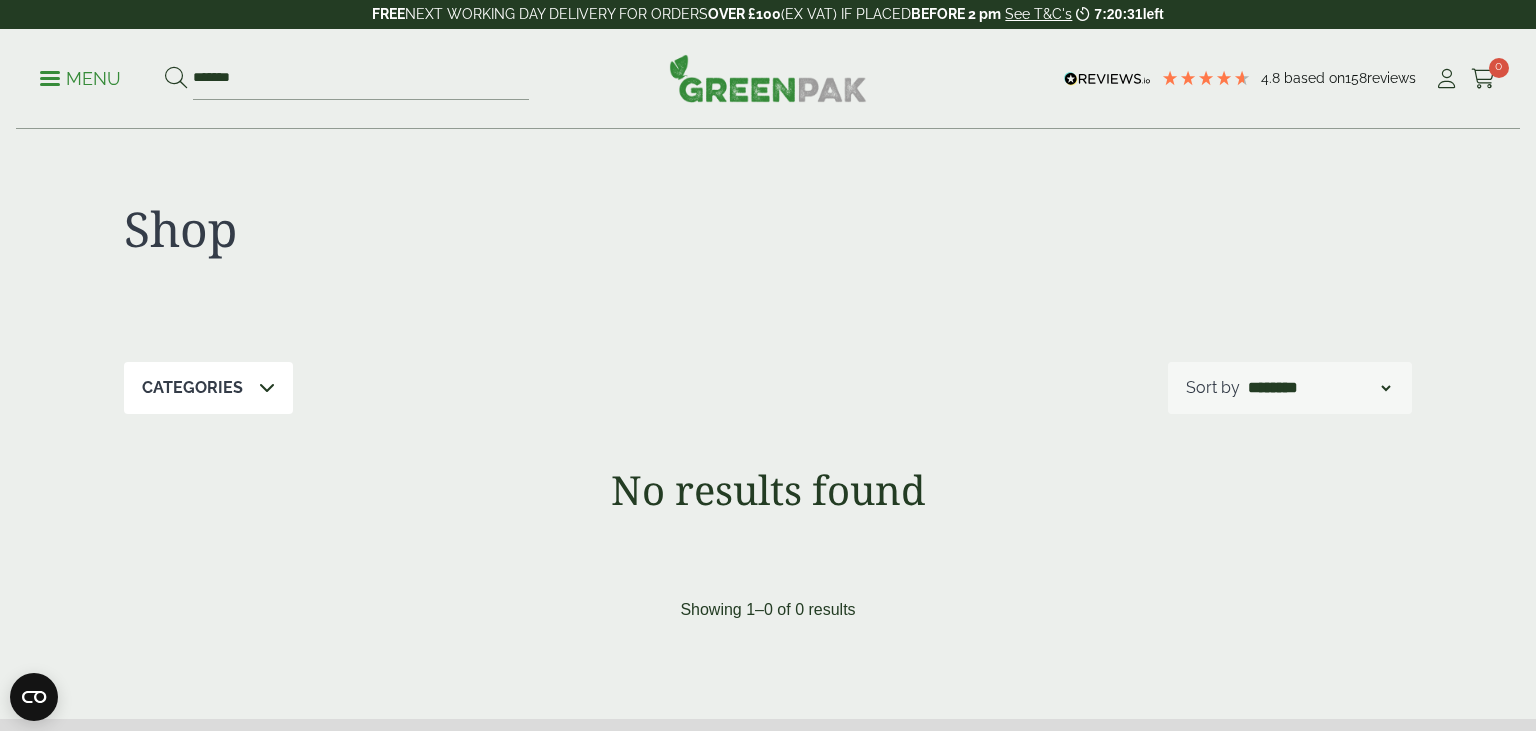 scroll, scrollTop: 0, scrollLeft: 0, axis: both 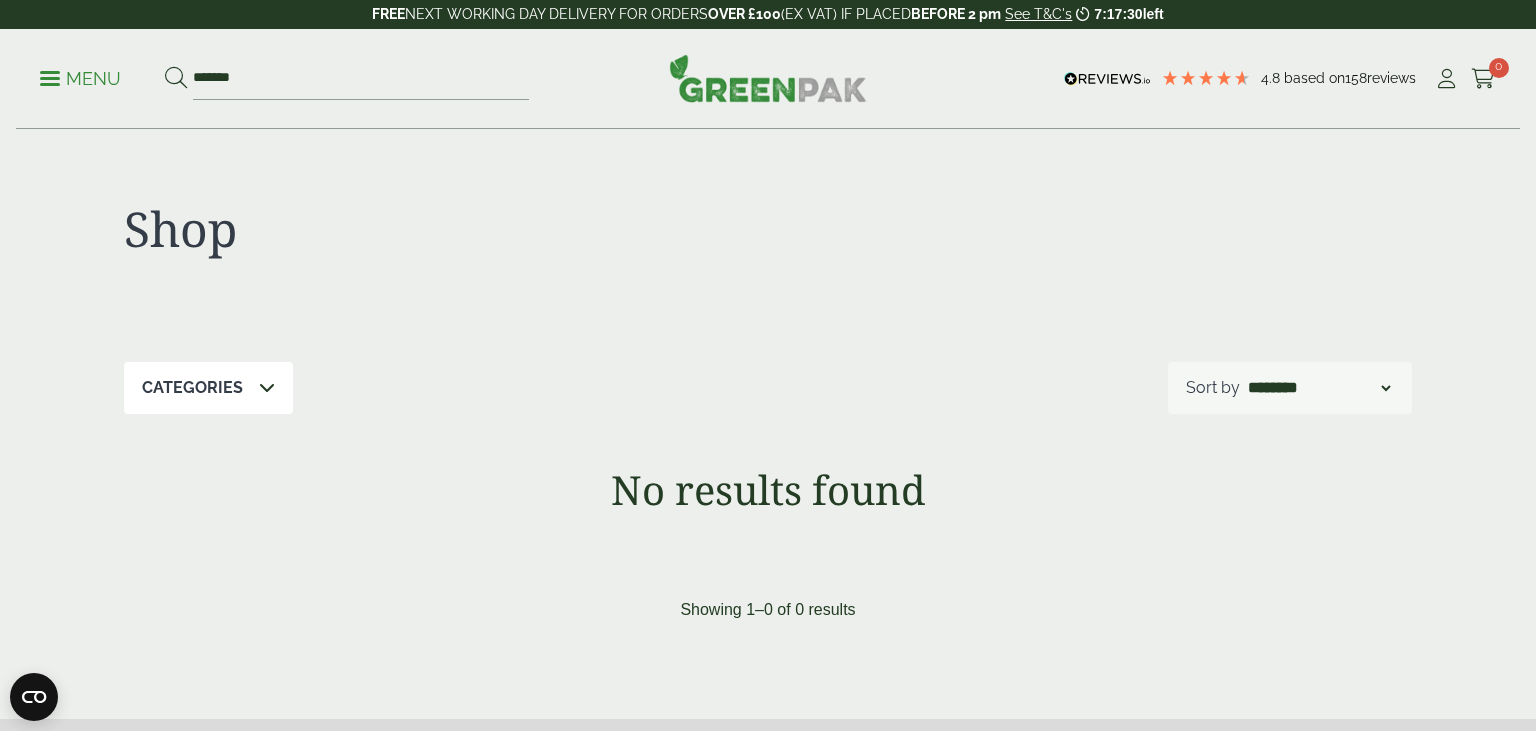 click on "Menu" at bounding box center (80, 79) 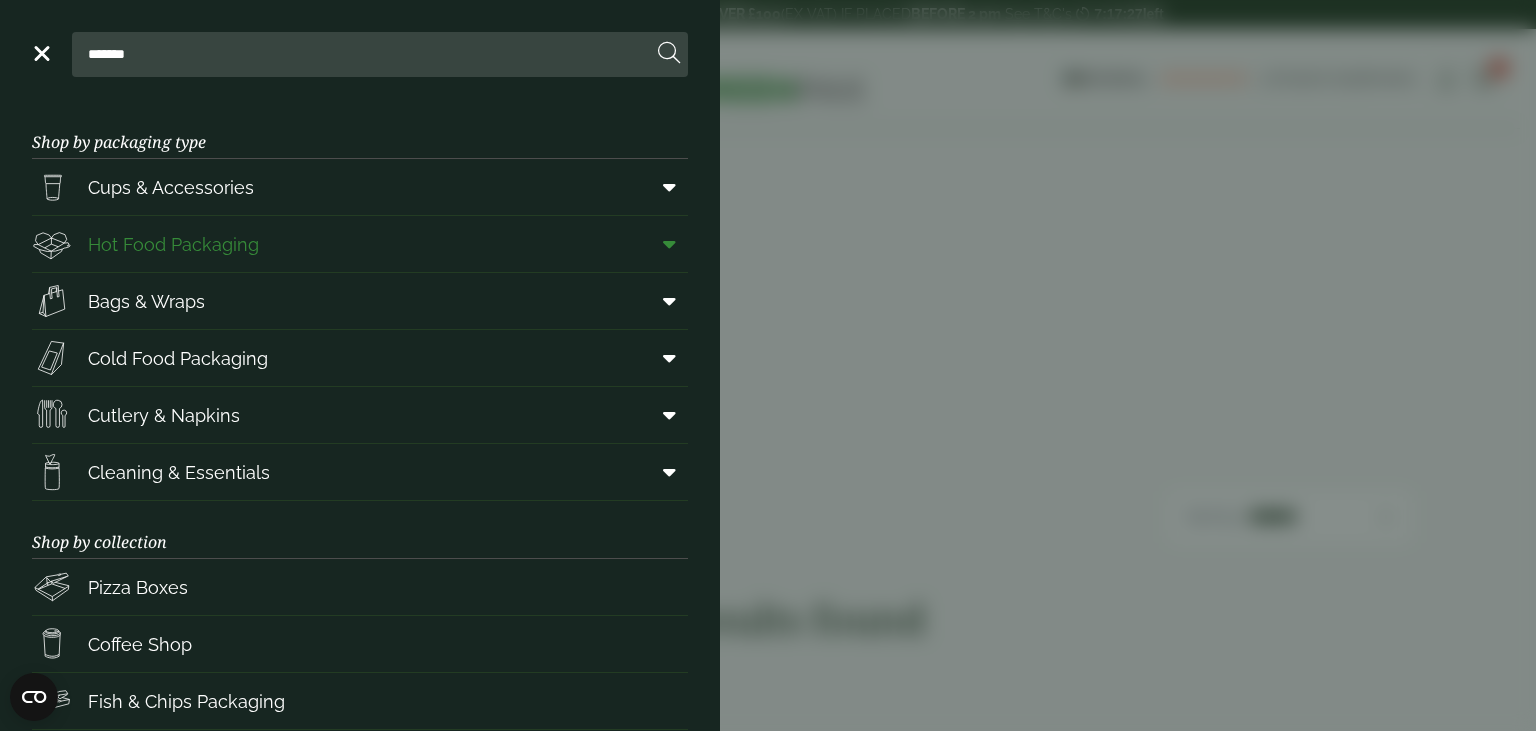 click at bounding box center (669, 244) 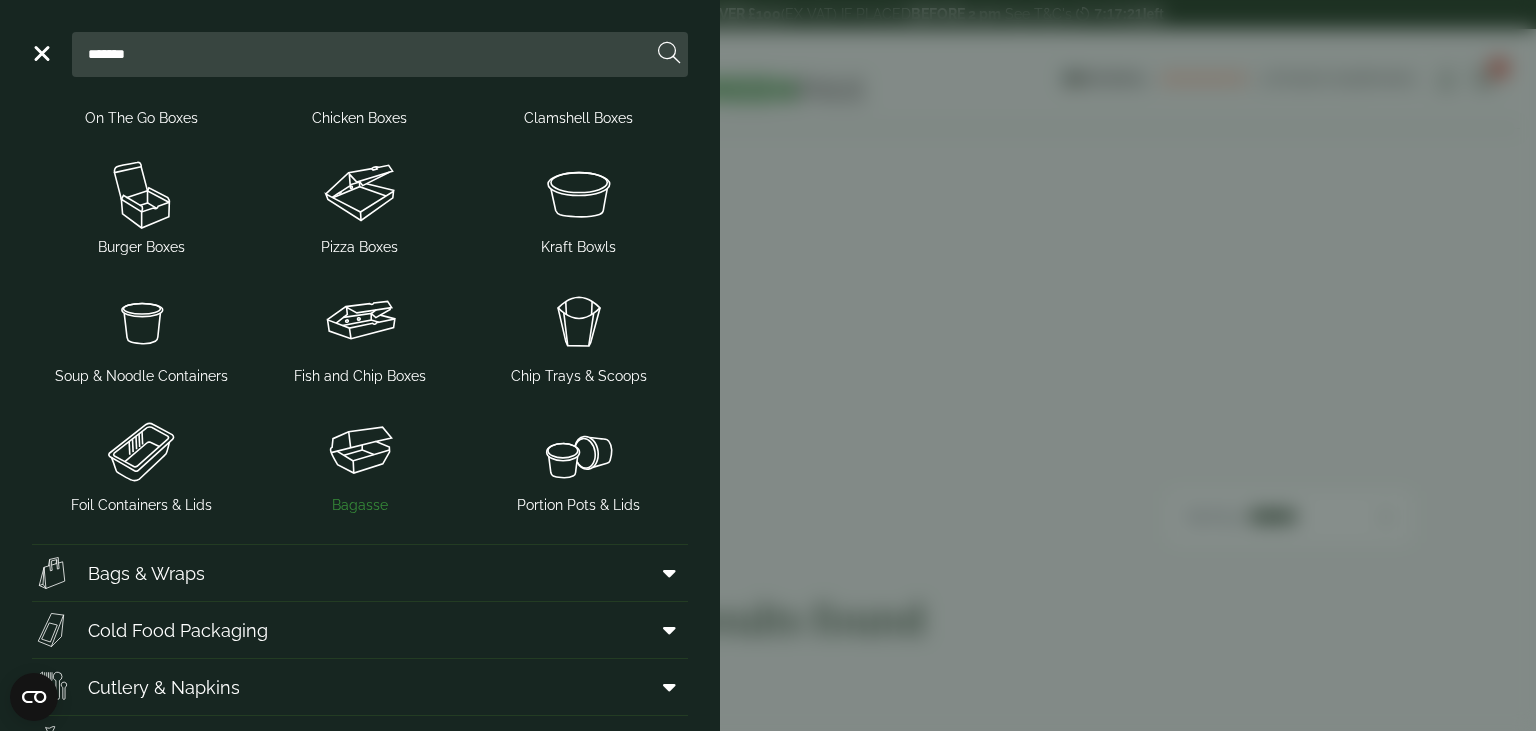 scroll, scrollTop: 648, scrollLeft: 0, axis: vertical 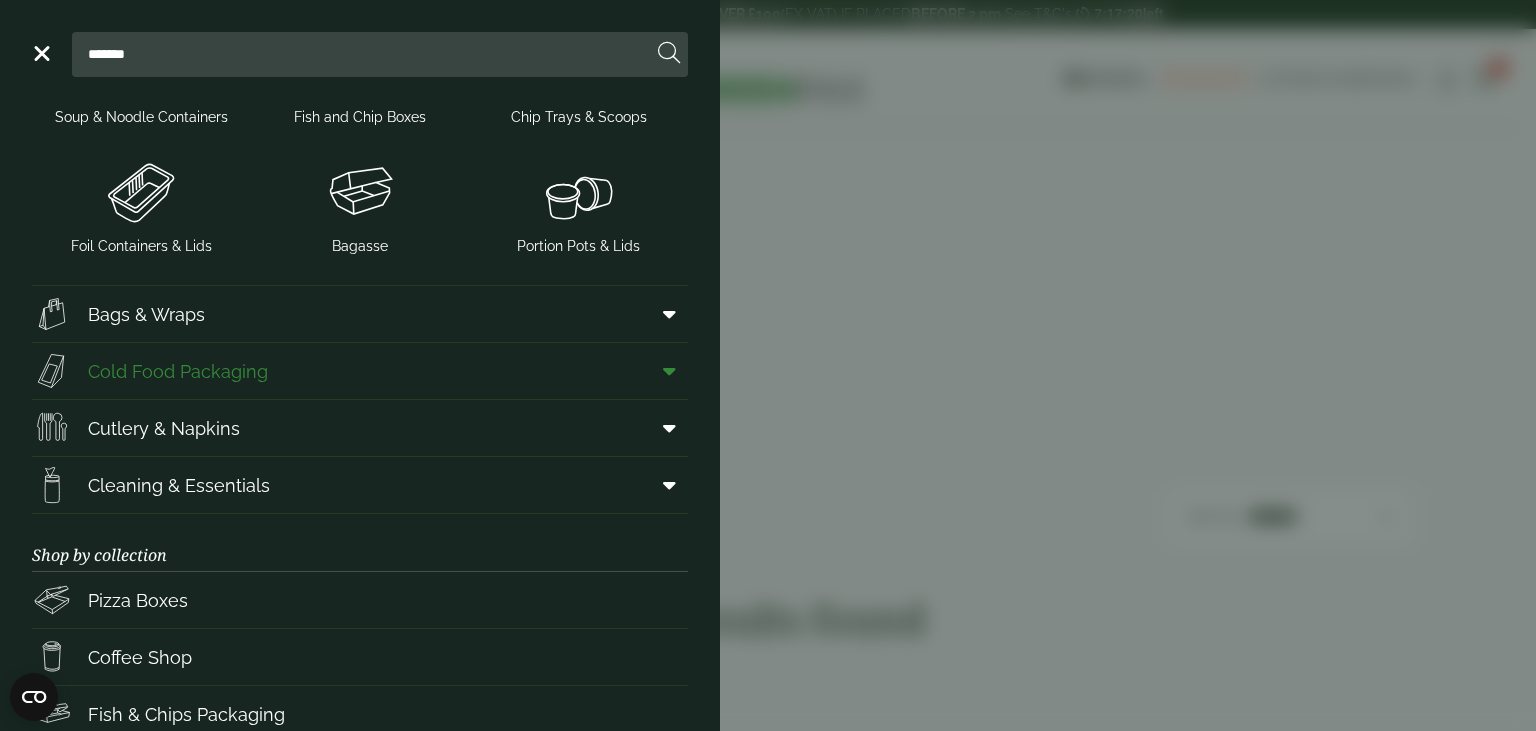 click at bounding box center (665, 371) 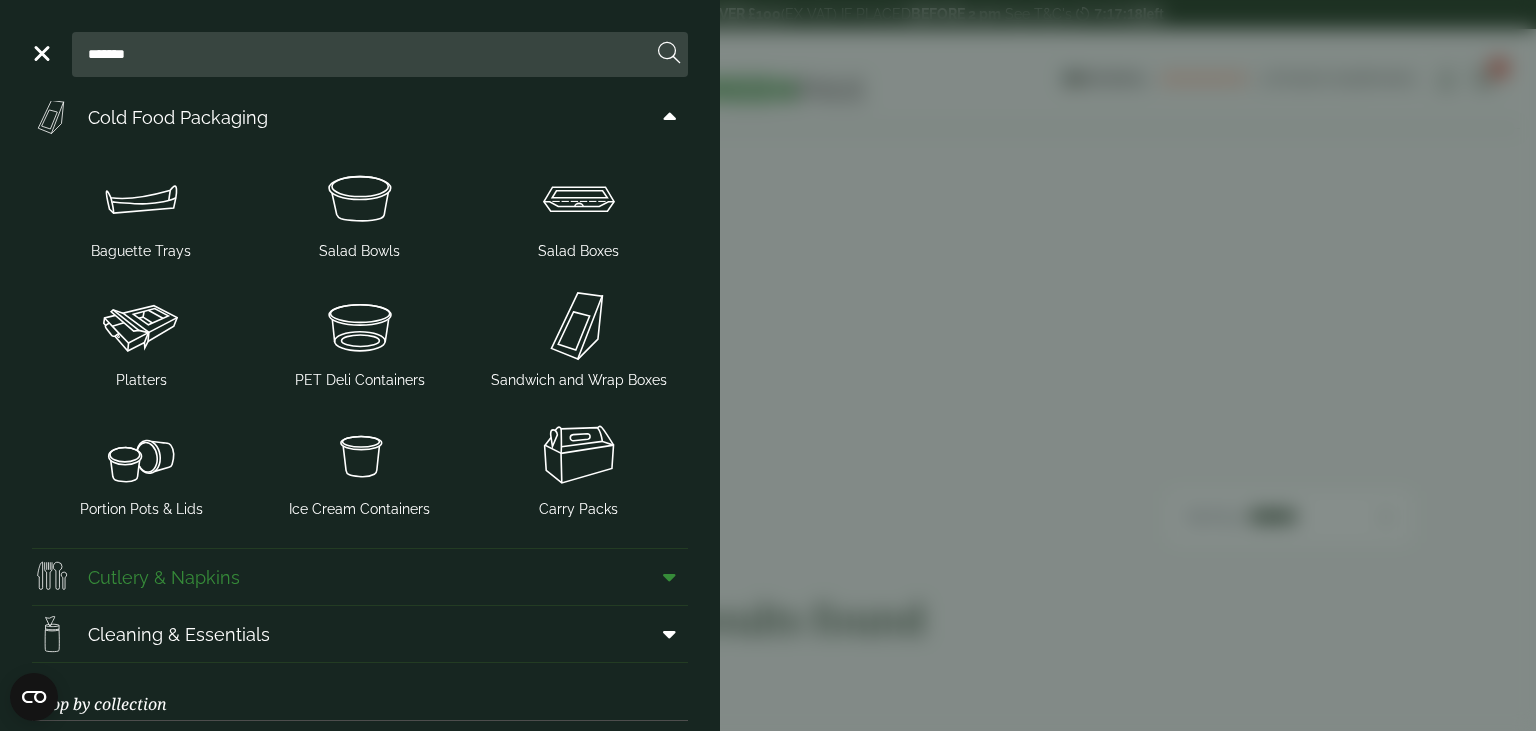 scroll, scrollTop: 907, scrollLeft: 0, axis: vertical 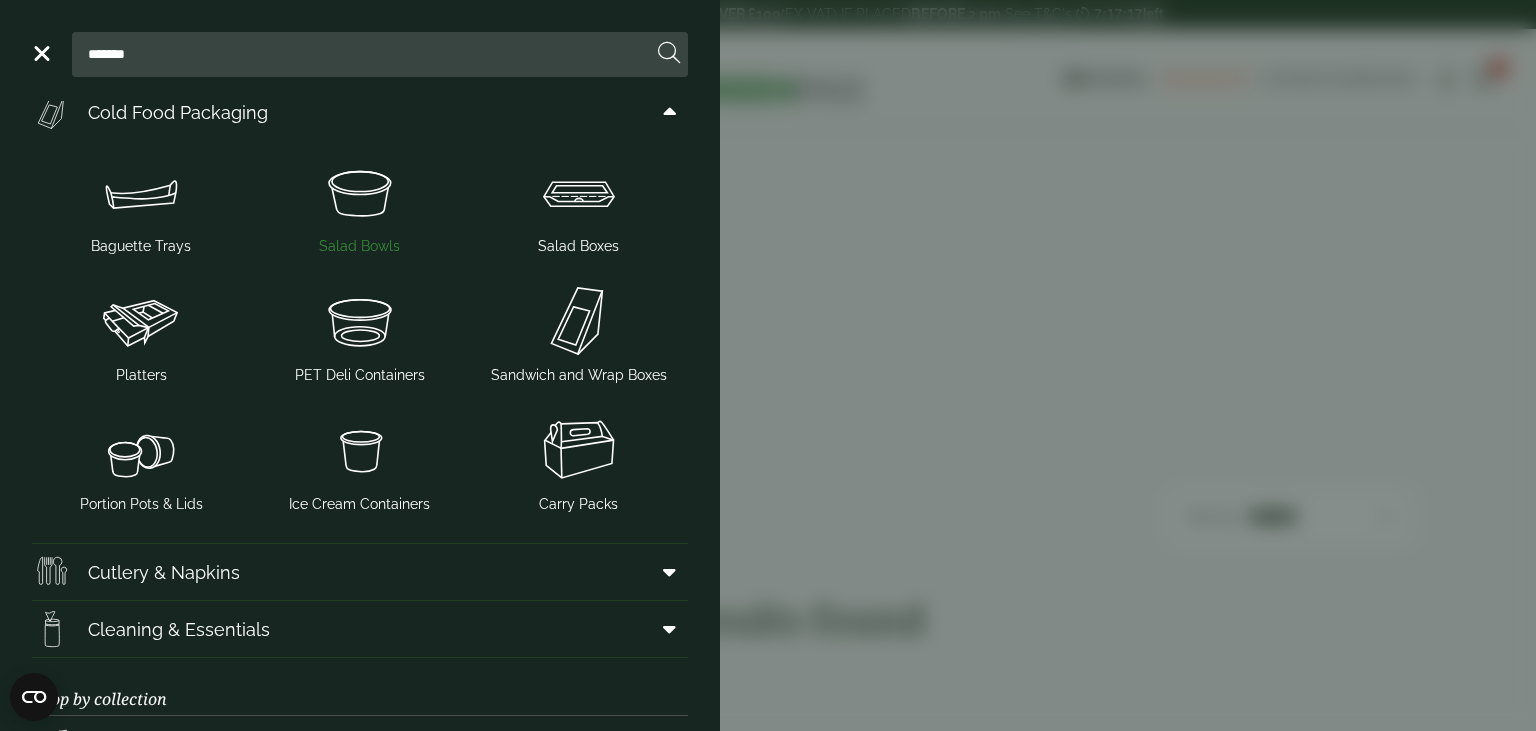 click at bounding box center [360, 192] 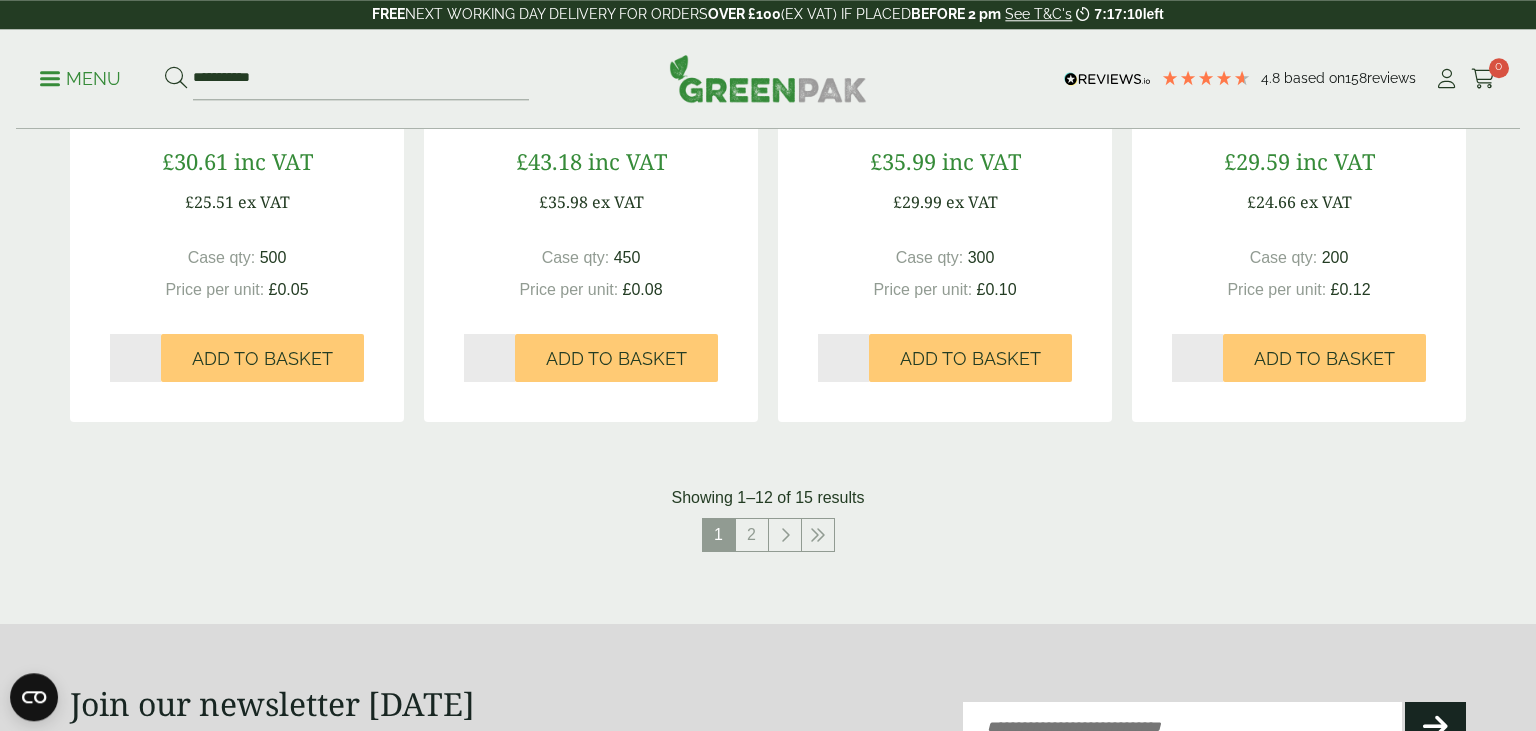 scroll, scrollTop: 2112, scrollLeft: 0, axis: vertical 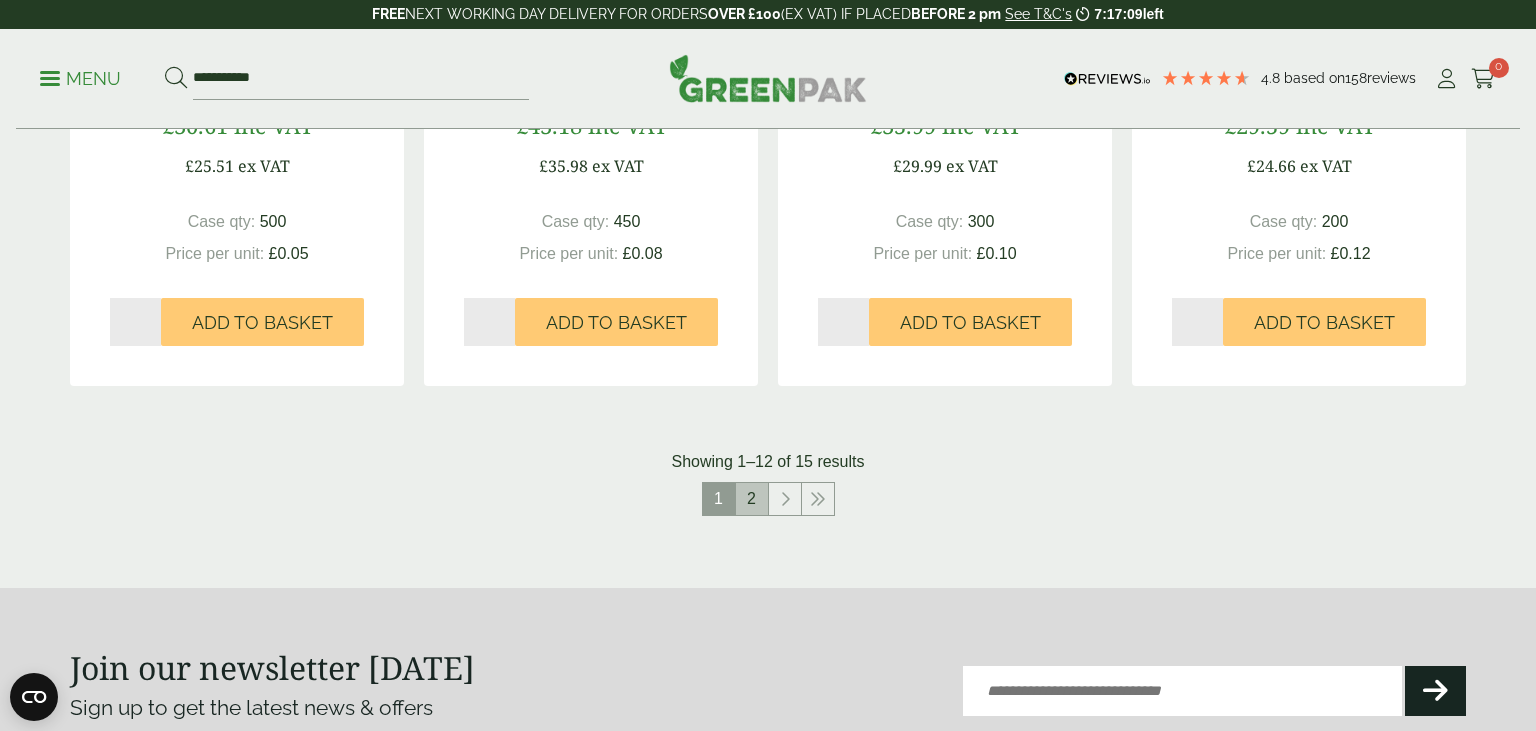 click on "2" at bounding box center (752, 499) 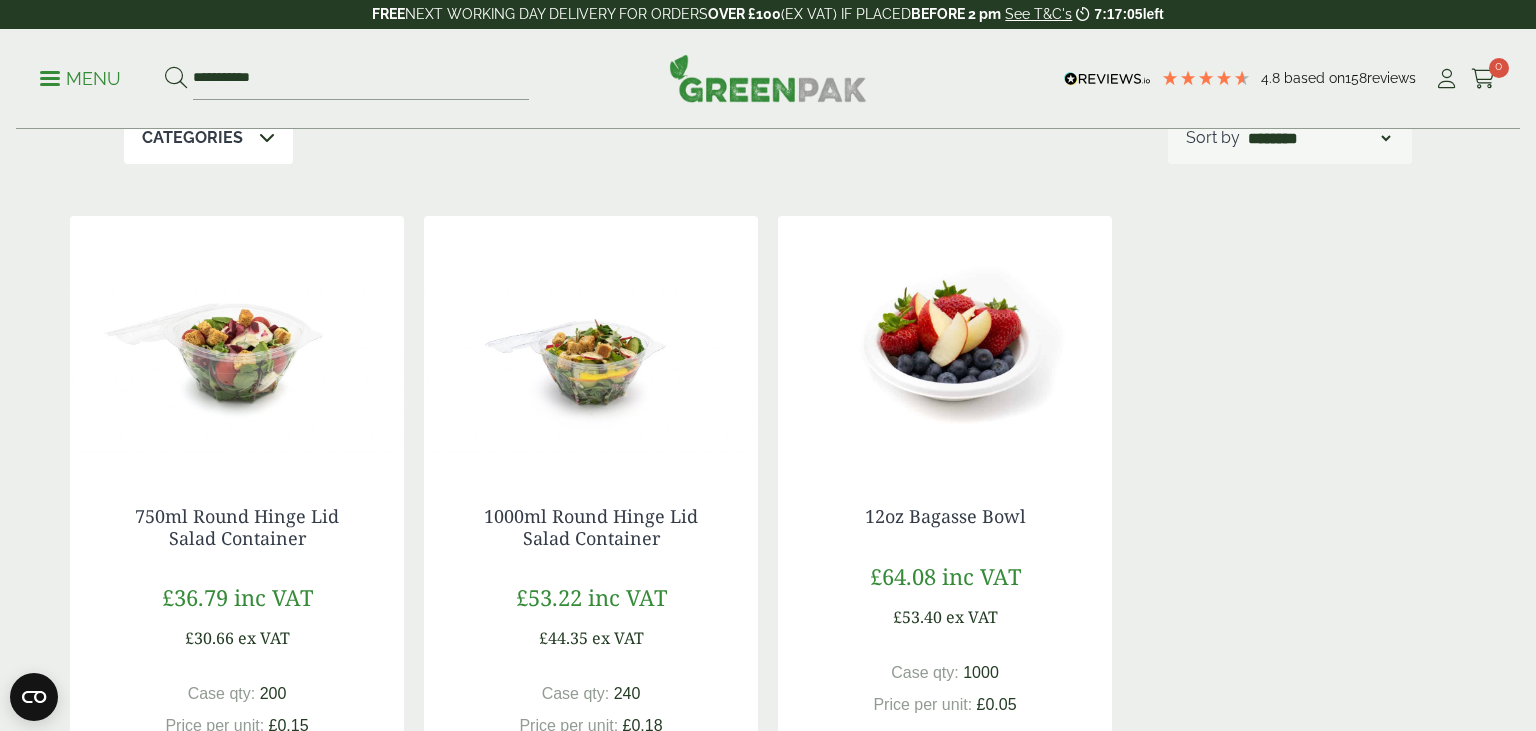 scroll, scrollTop: 0, scrollLeft: 0, axis: both 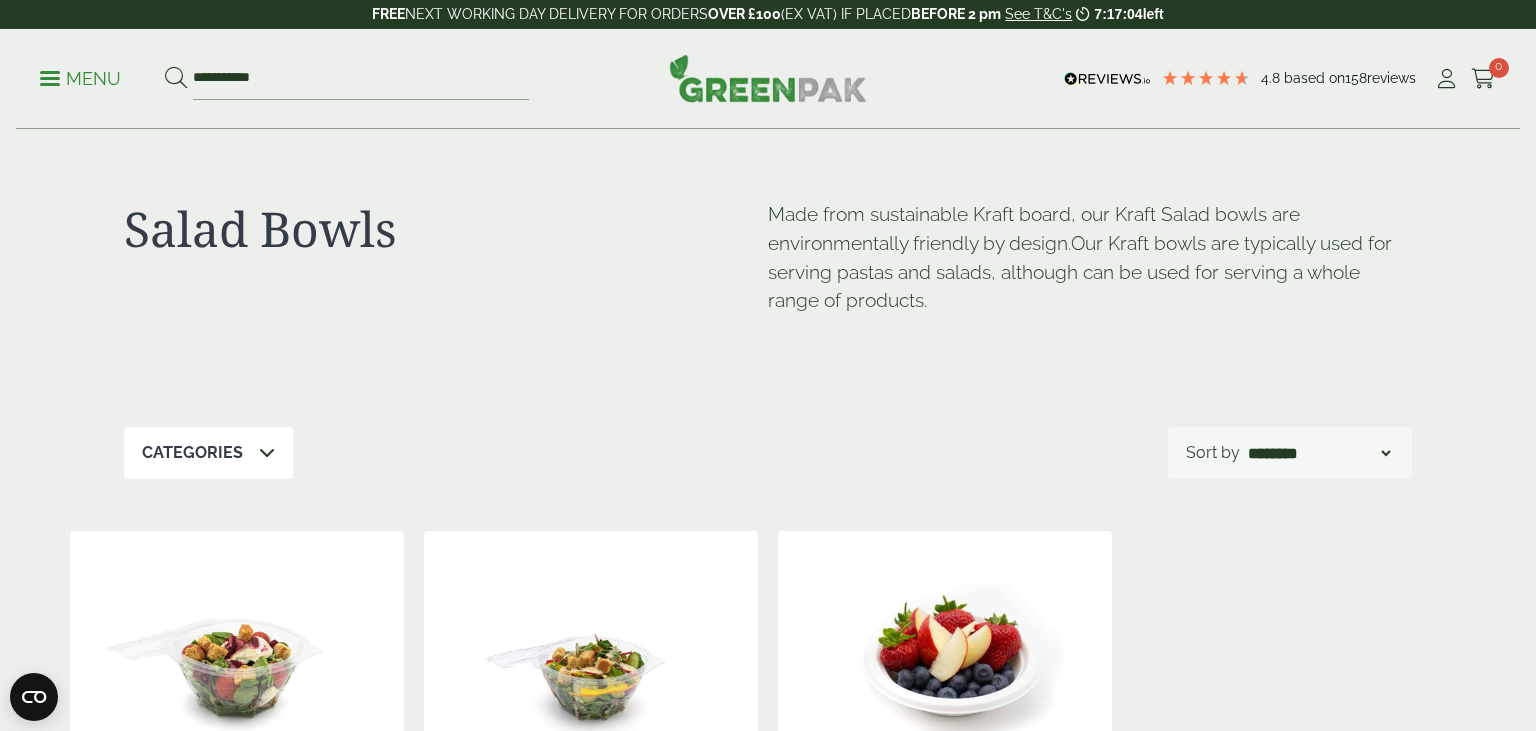 click on "Menu" at bounding box center (80, 77) 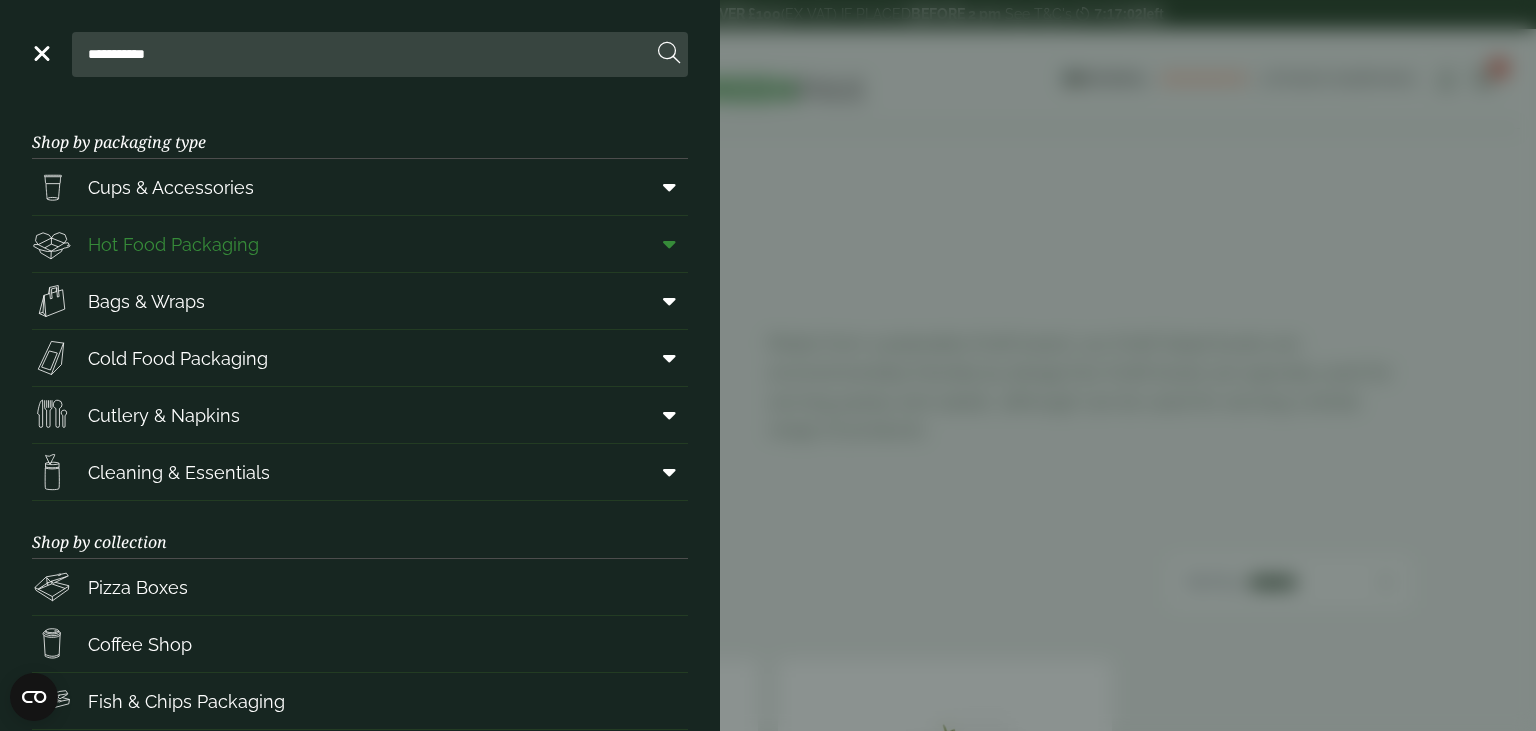 click at bounding box center (669, 244) 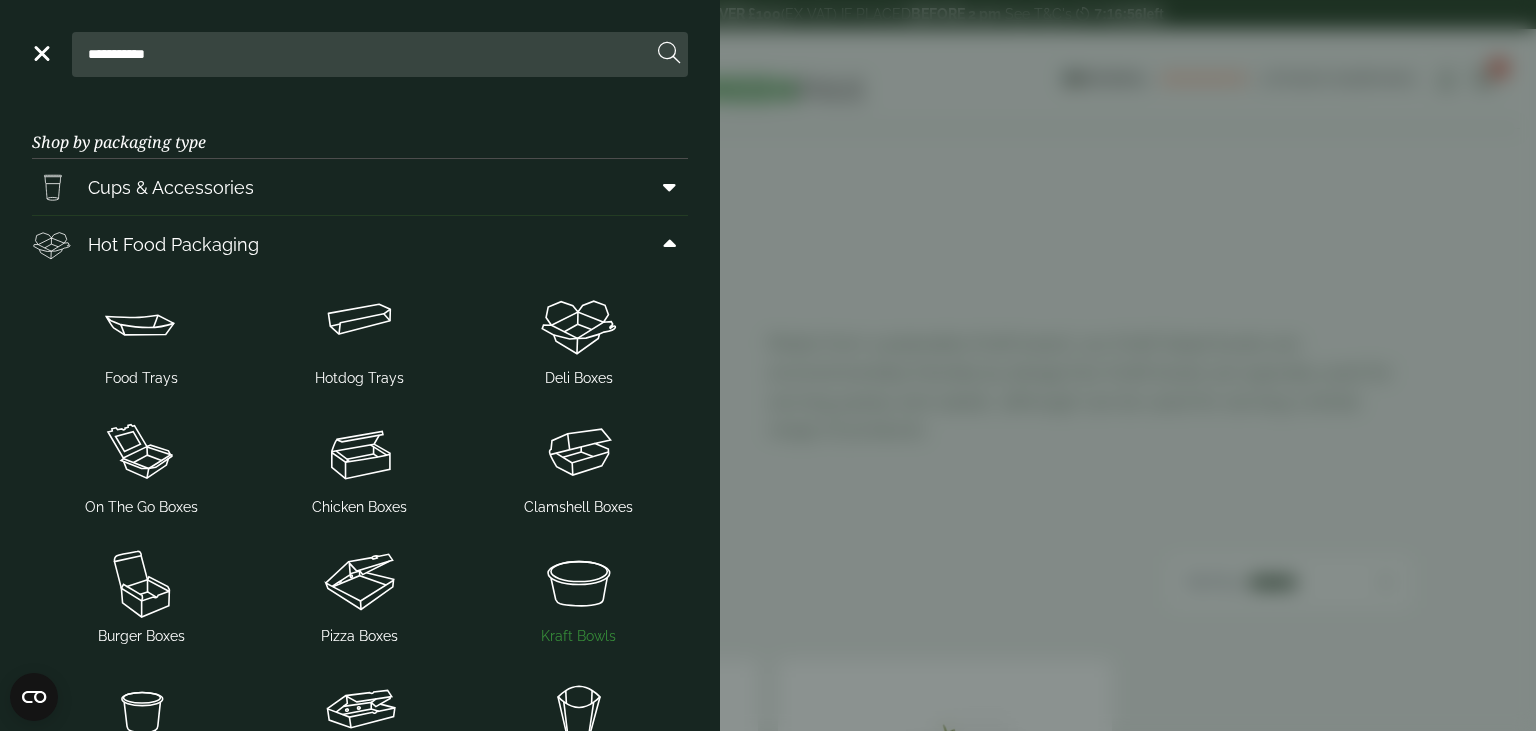 click at bounding box center [578, 582] 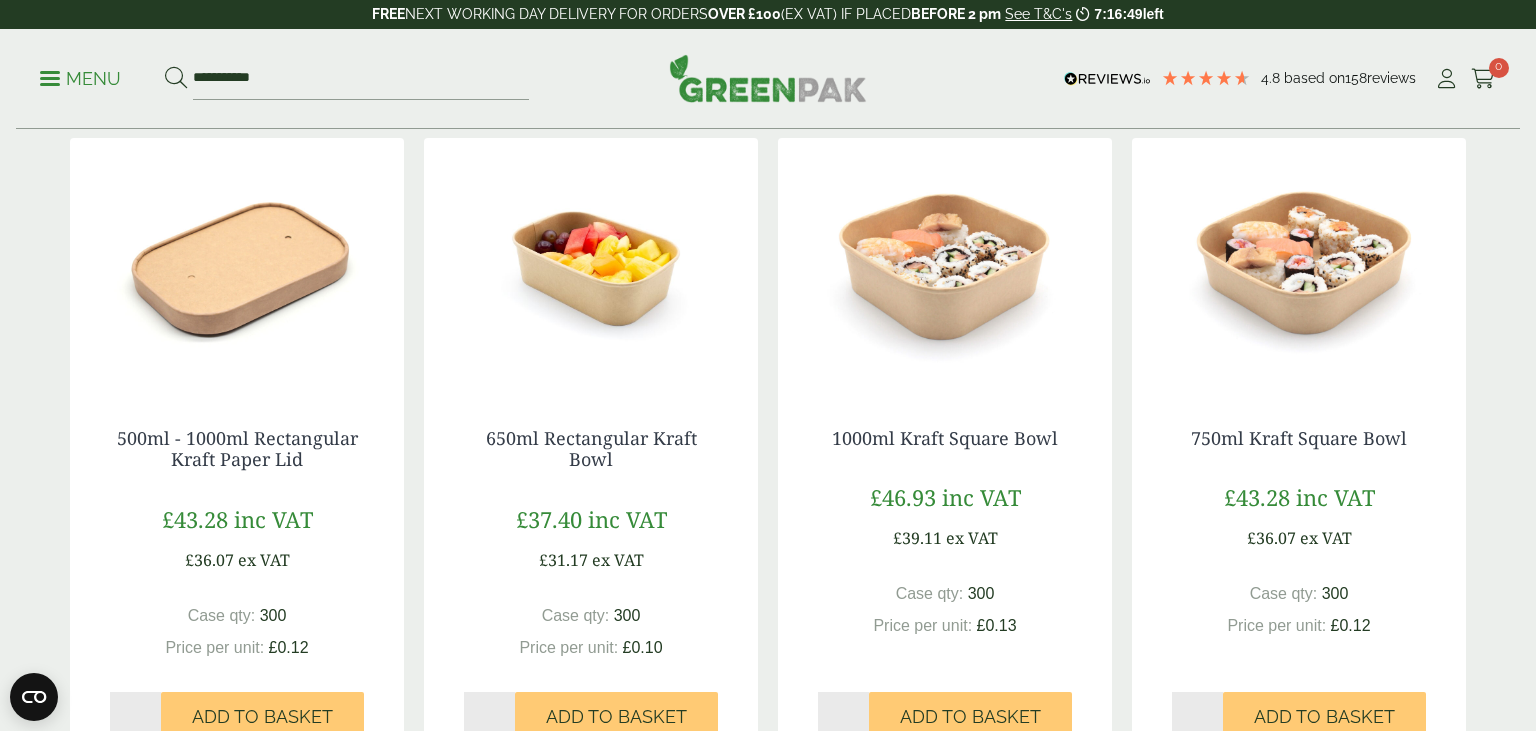 scroll, scrollTop: 1900, scrollLeft: 0, axis: vertical 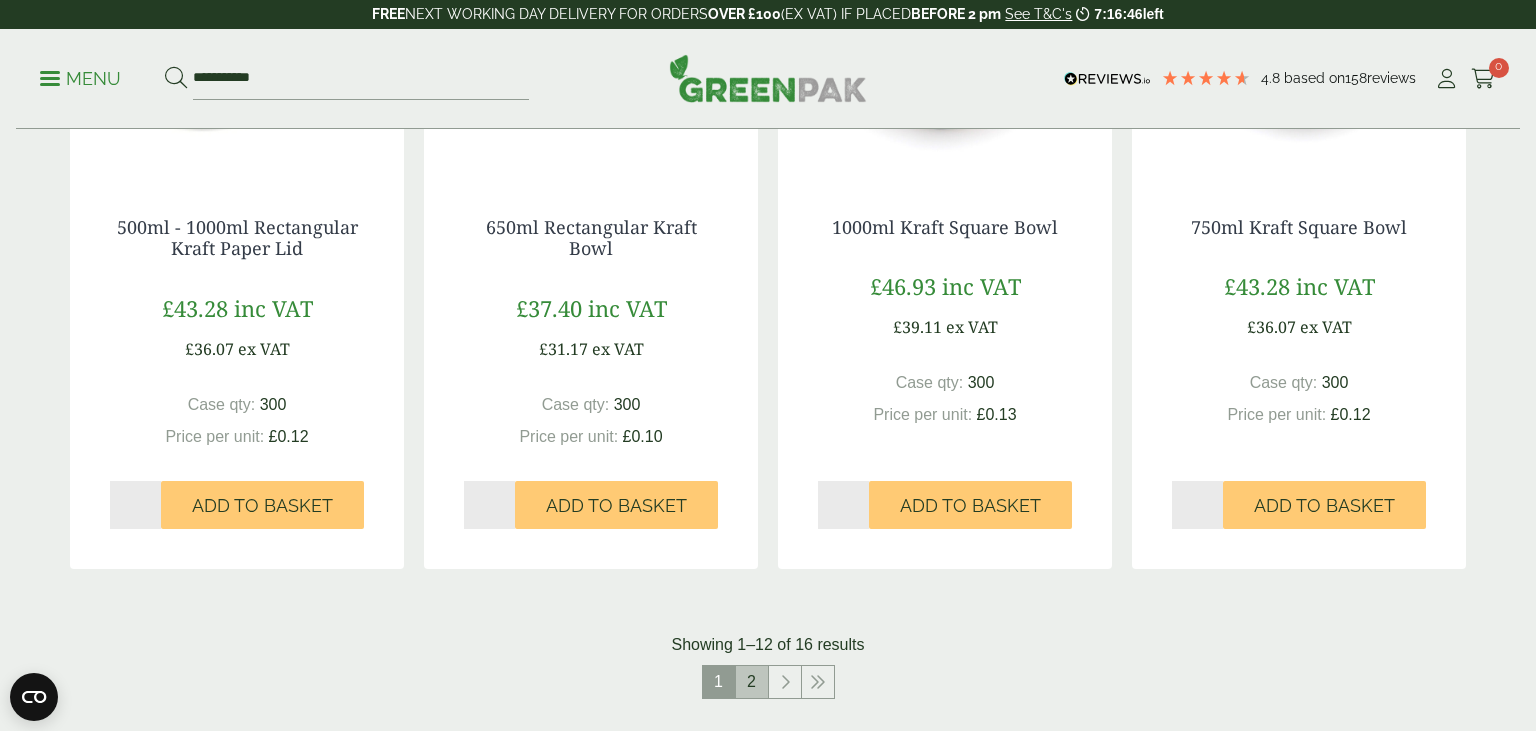 click on "2" at bounding box center (752, 682) 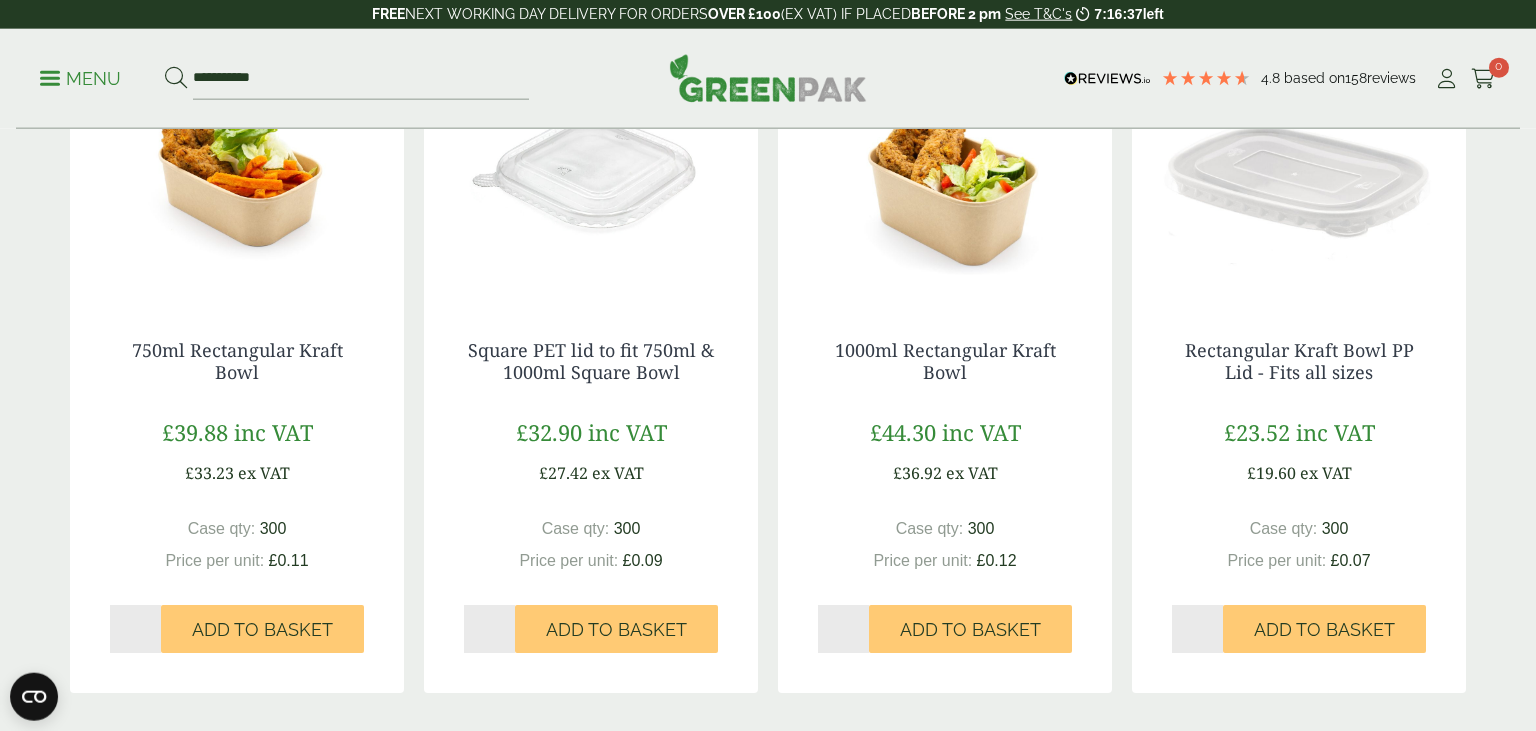 scroll, scrollTop: 497, scrollLeft: 0, axis: vertical 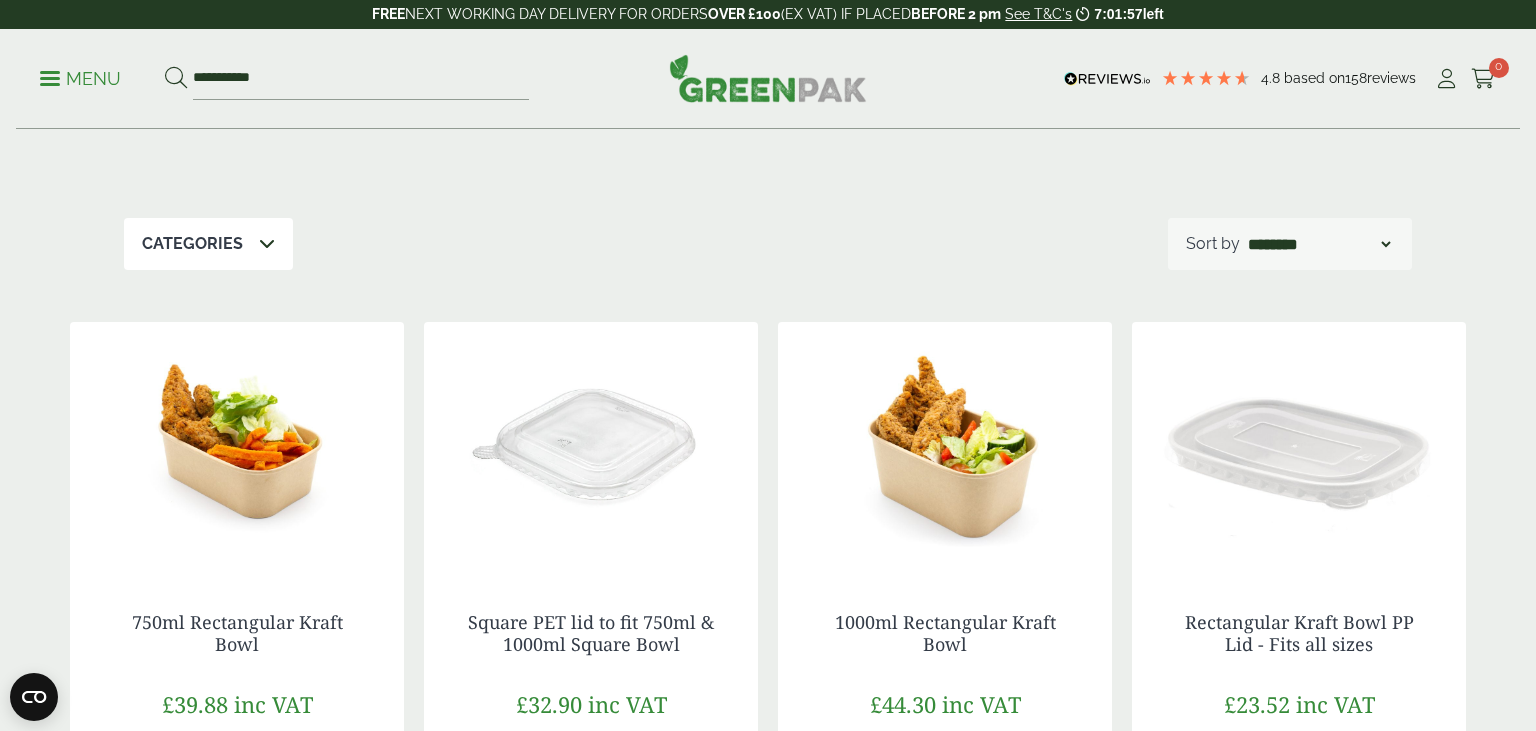 click on "**********" at bounding box center (768, 79) 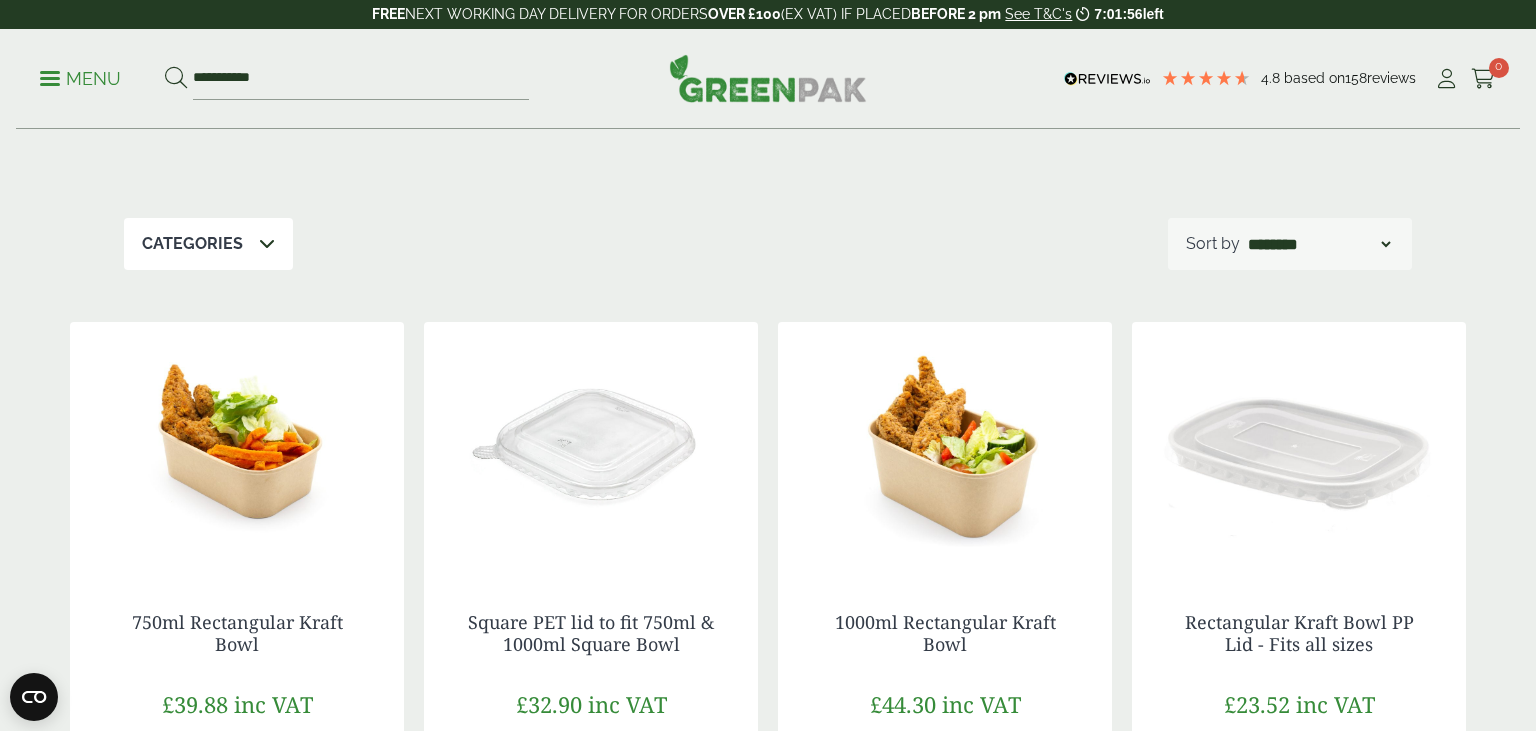click at bounding box center [50, 78] 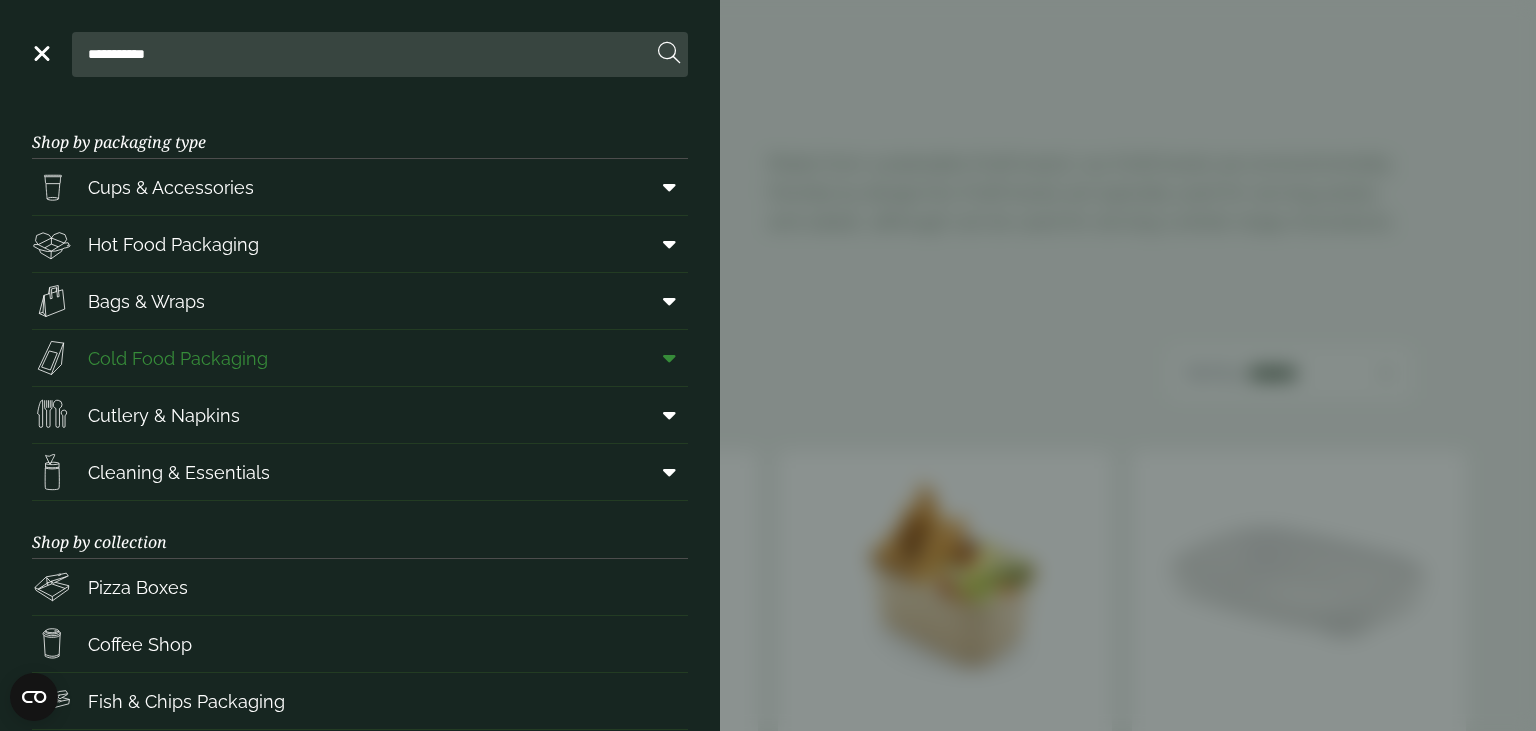 click at bounding box center (665, 358) 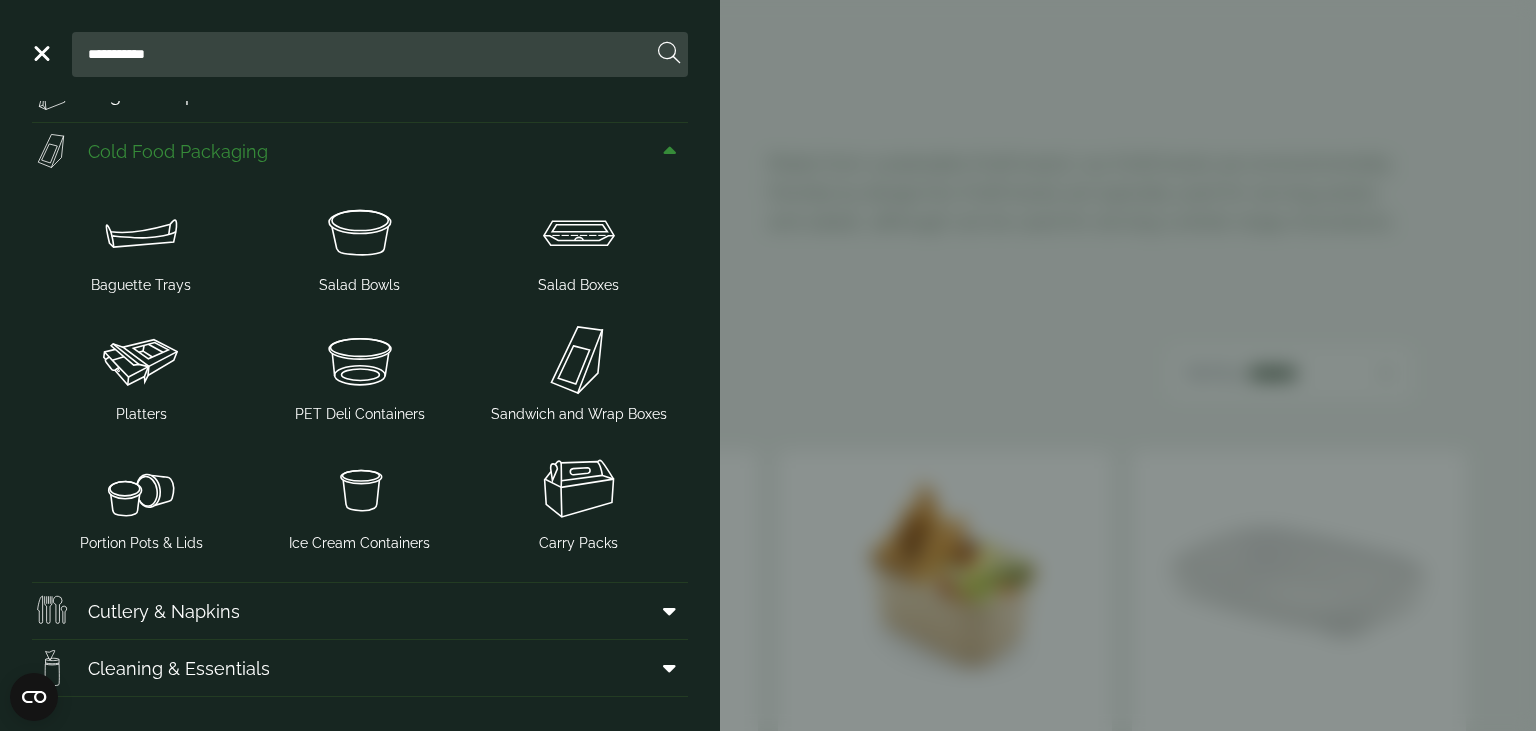 scroll, scrollTop: 259, scrollLeft: 0, axis: vertical 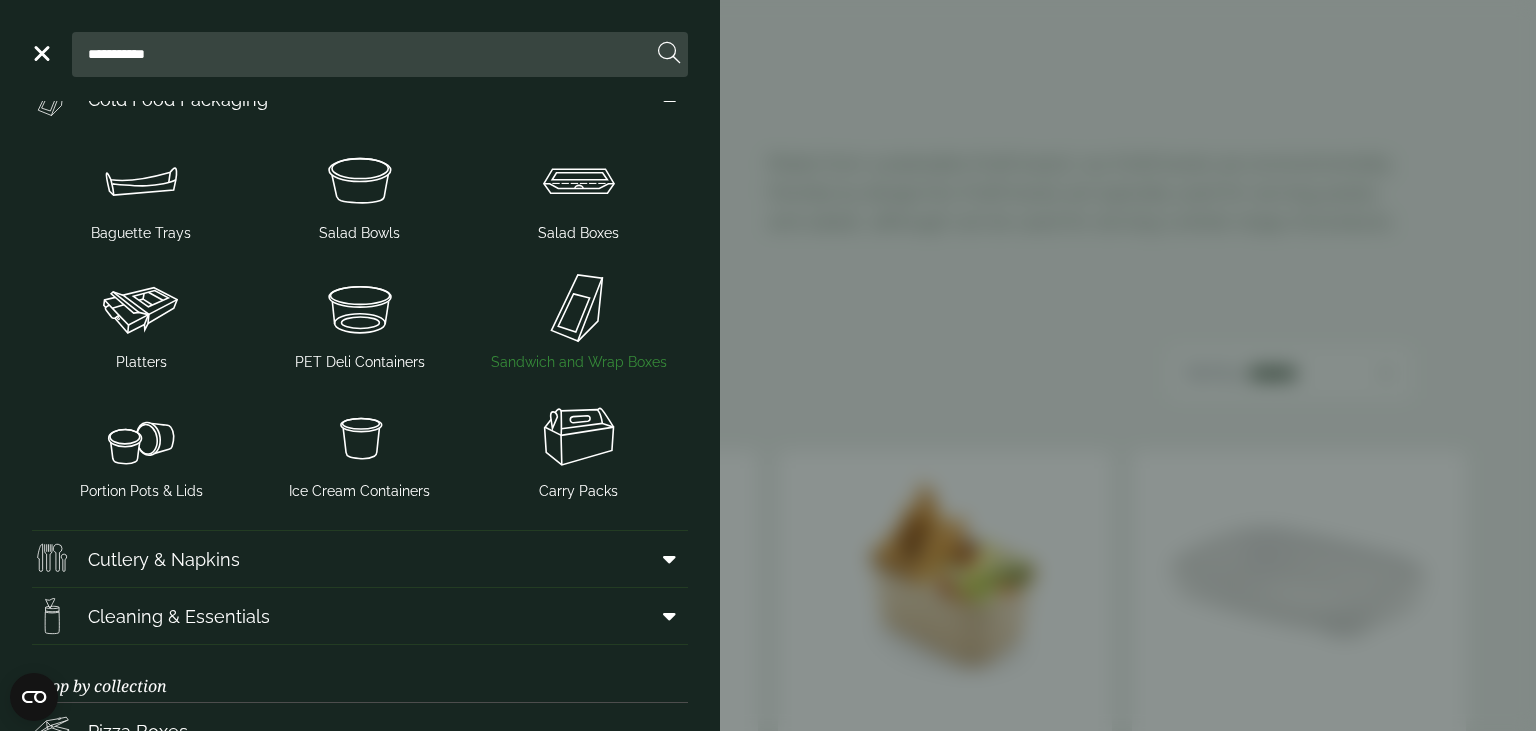 click at bounding box center (578, 308) 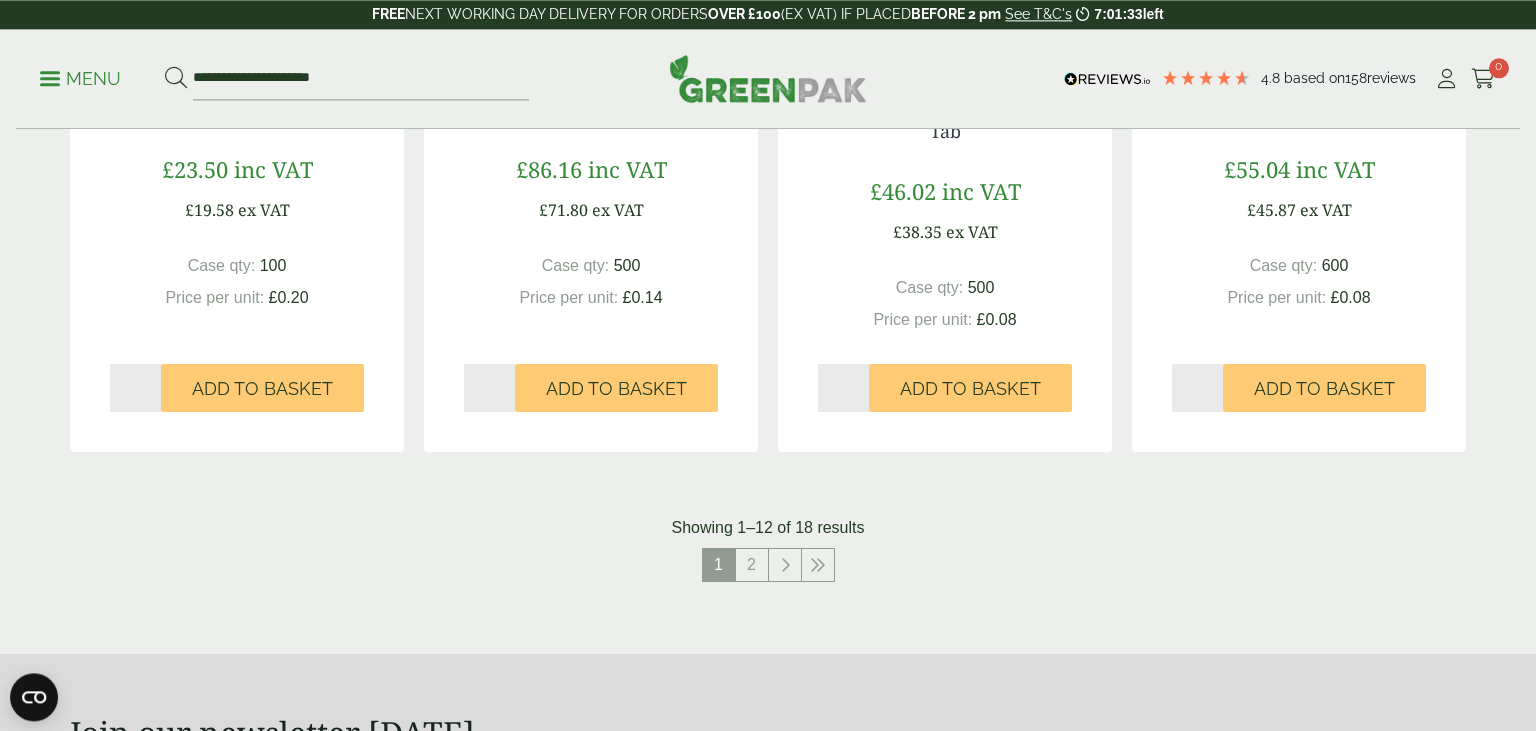 scroll, scrollTop: 2006, scrollLeft: 0, axis: vertical 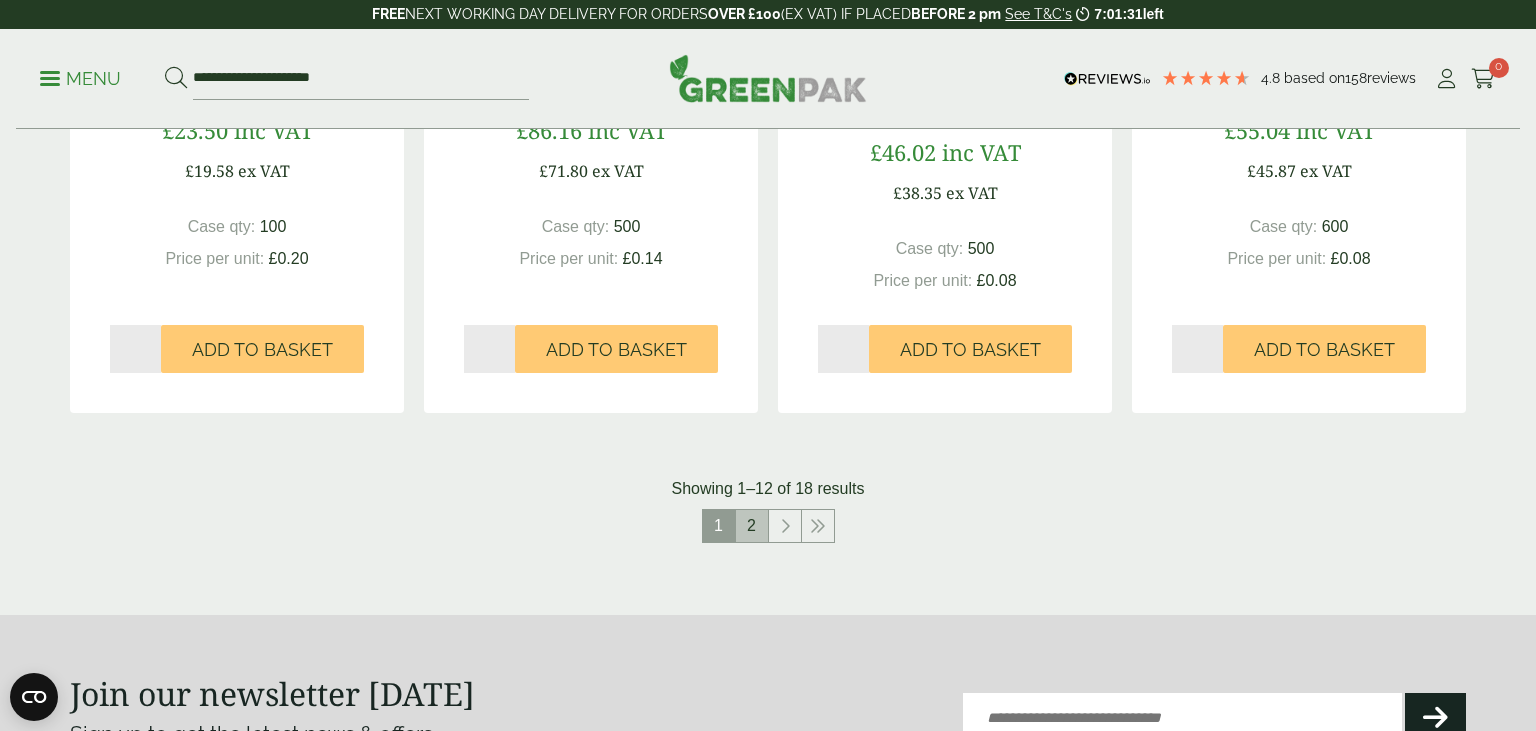 click on "2" at bounding box center [752, 526] 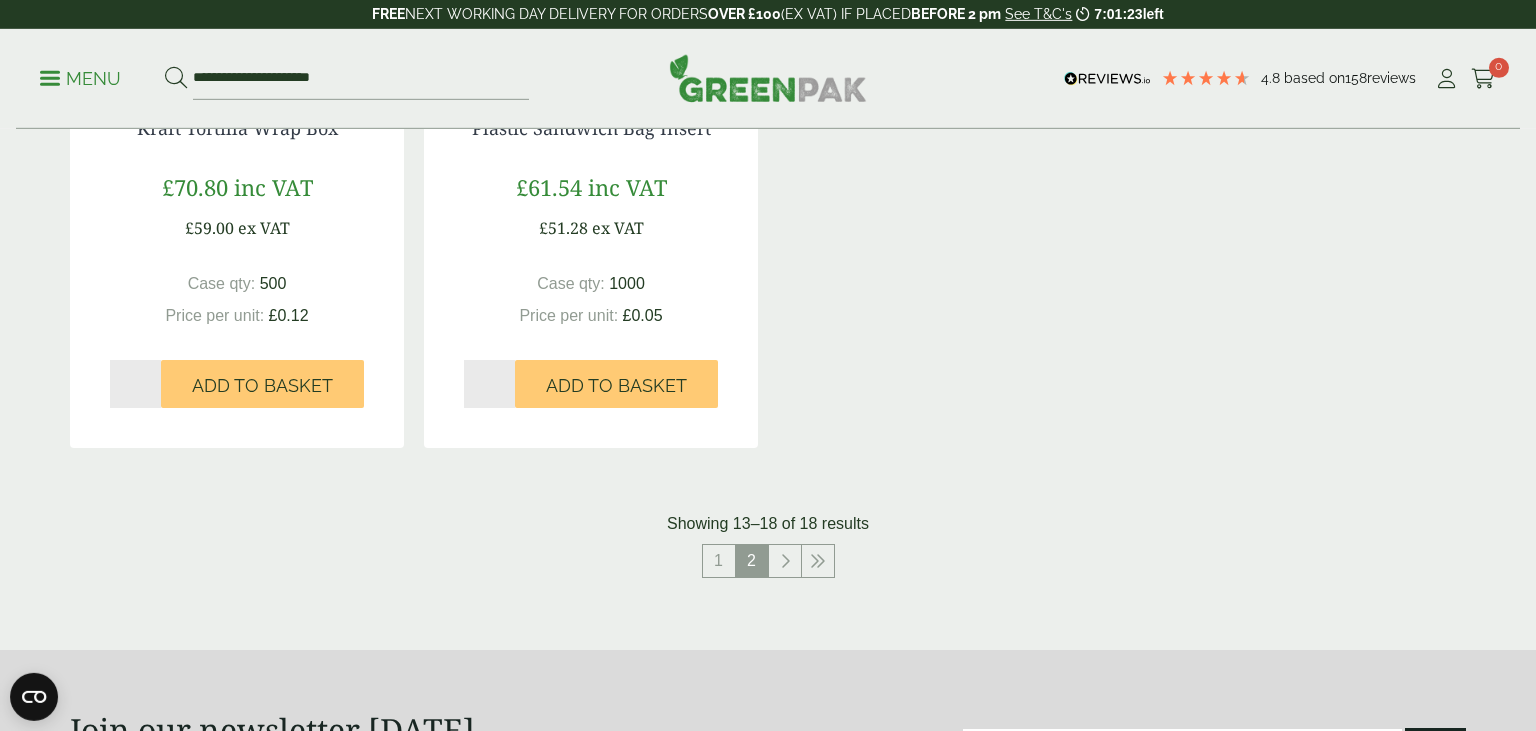 scroll, scrollTop: 1425, scrollLeft: 0, axis: vertical 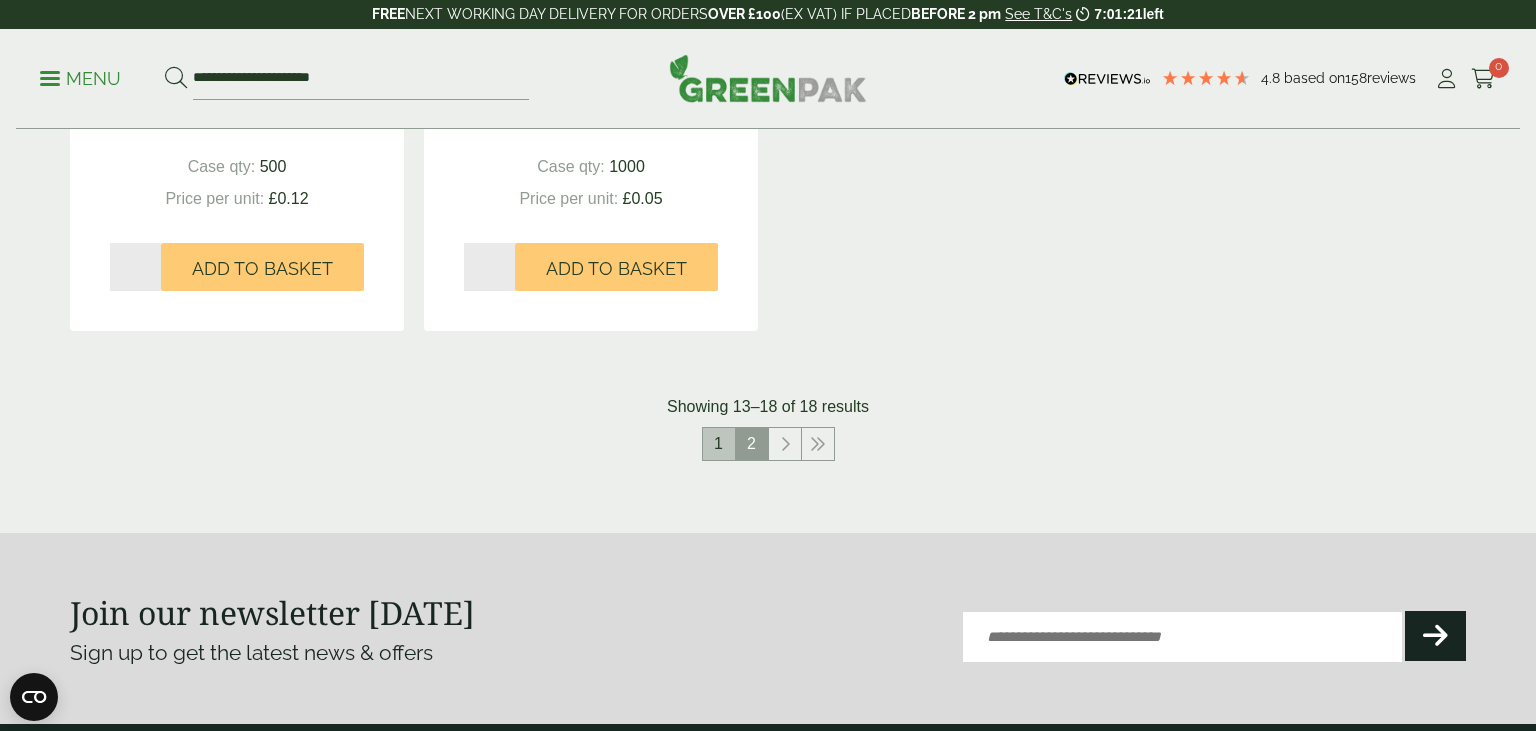 click on "1" at bounding box center [719, 444] 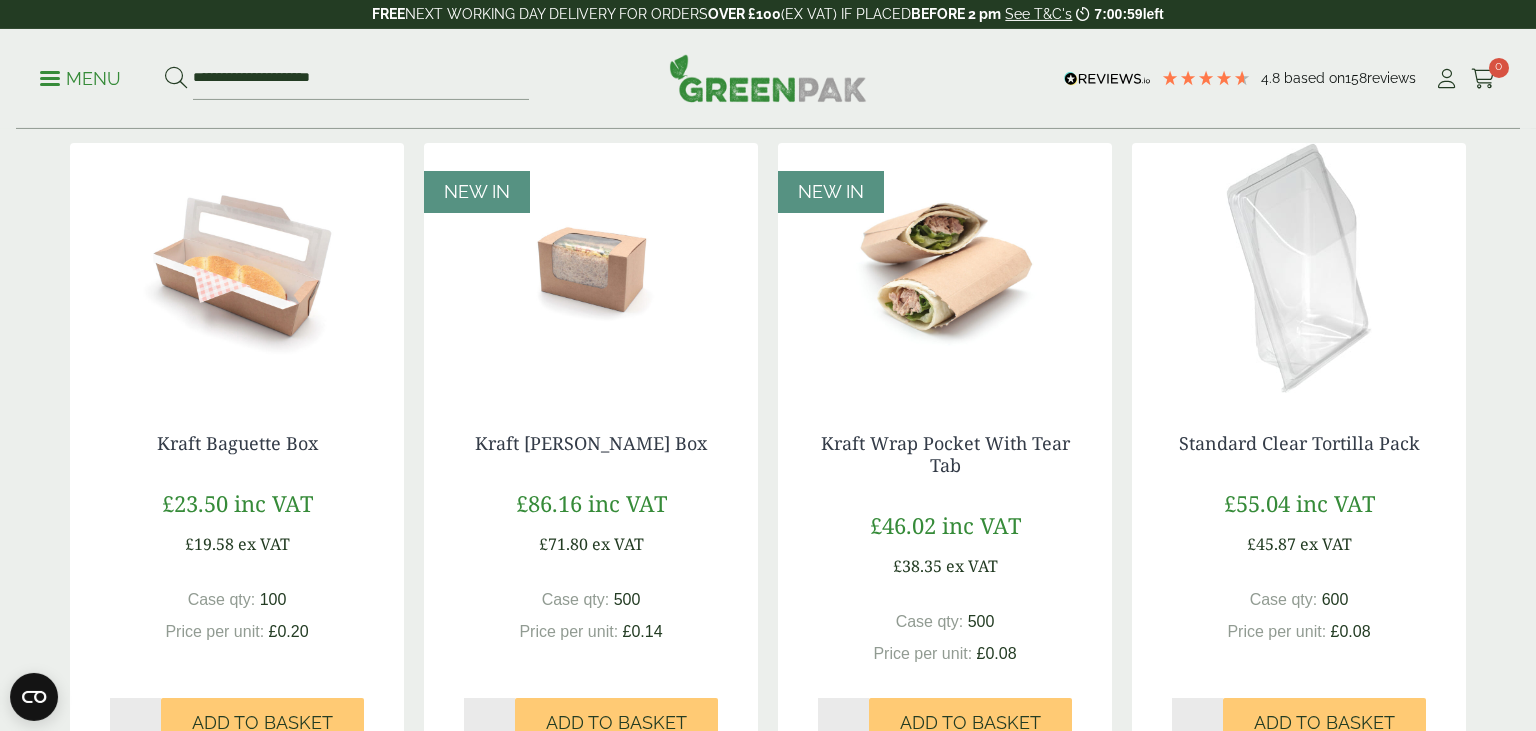 scroll, scrollTop: 1636, scrollLeft: 0, axis: vertical 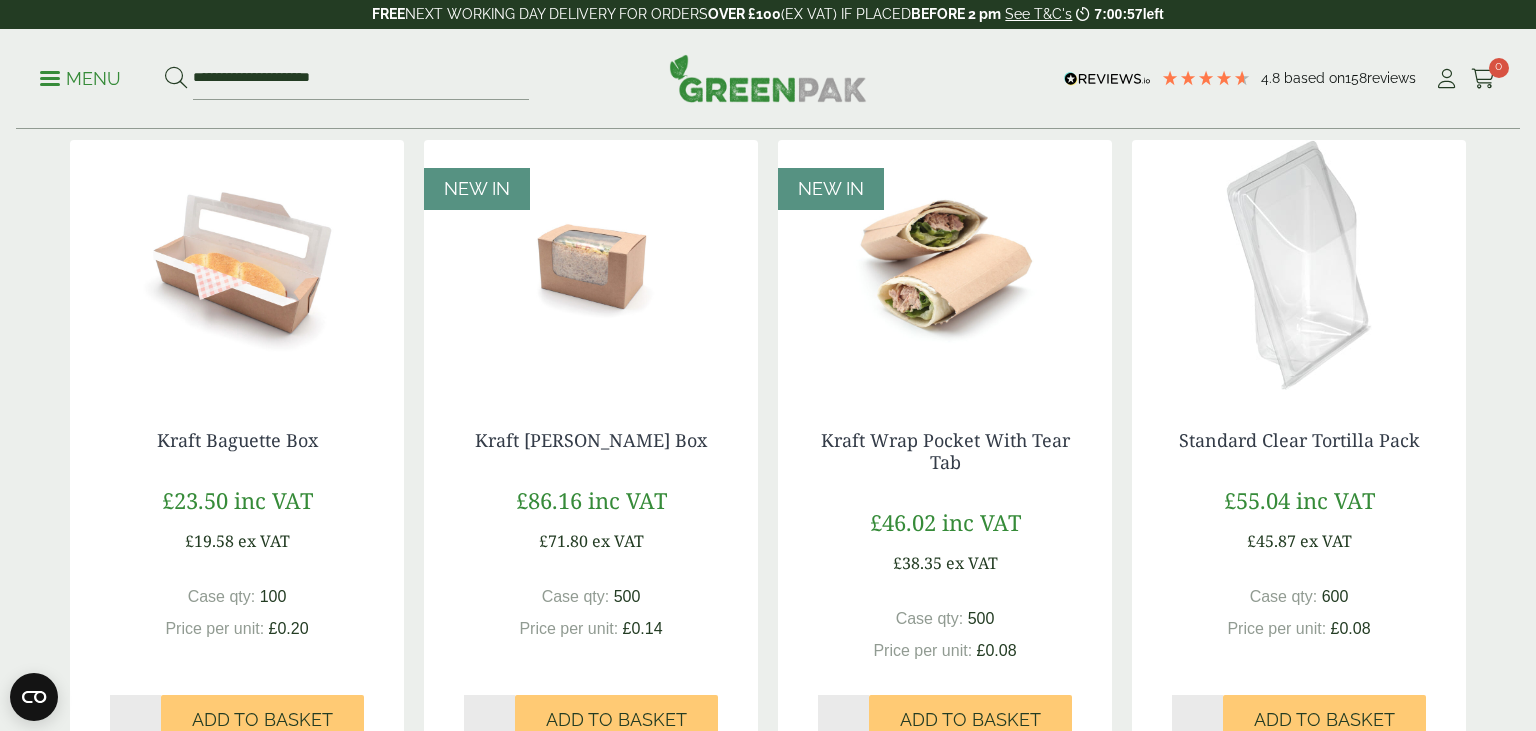 click at bounding box center (945, 265) 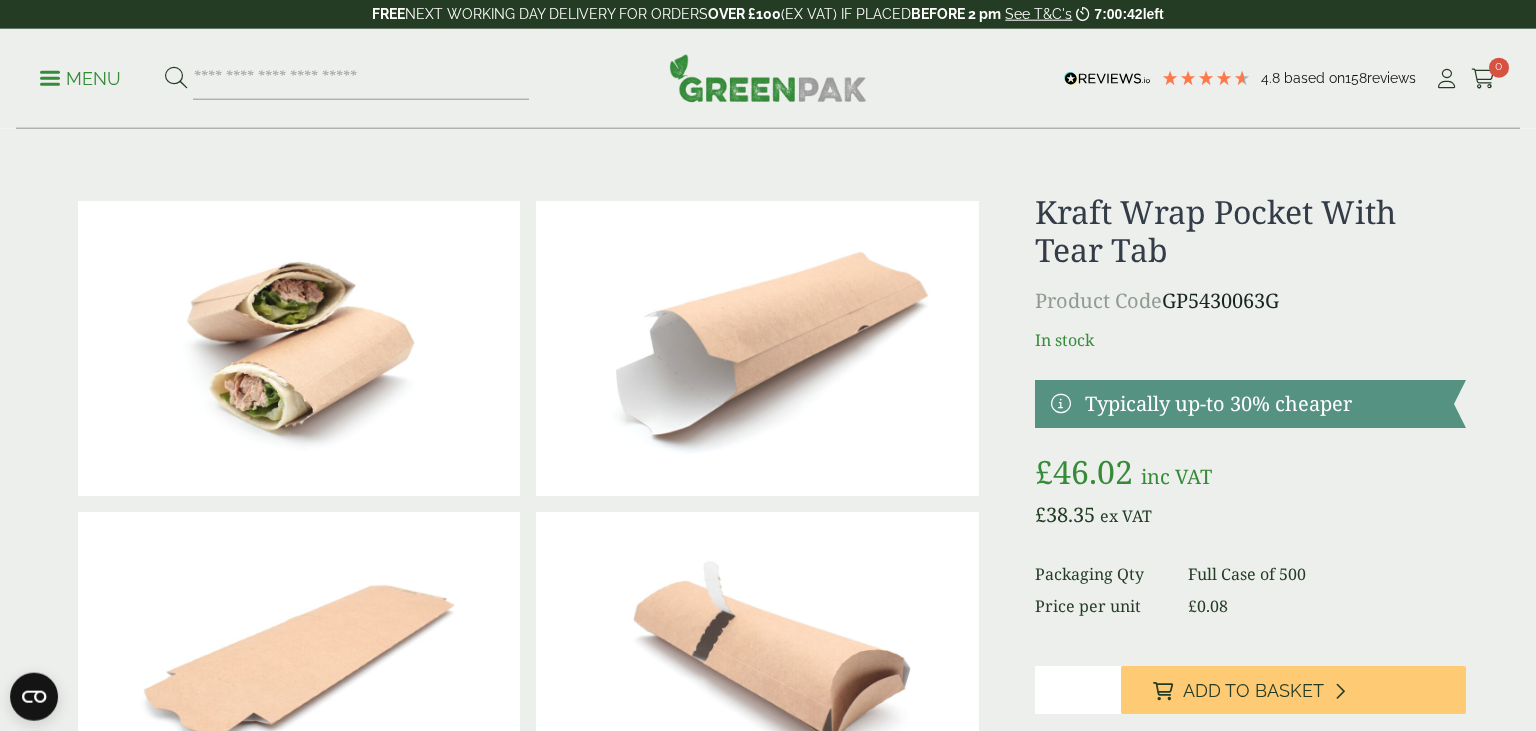 scroll, scrollTop: 0, scrollLeft: 0, axis: both 